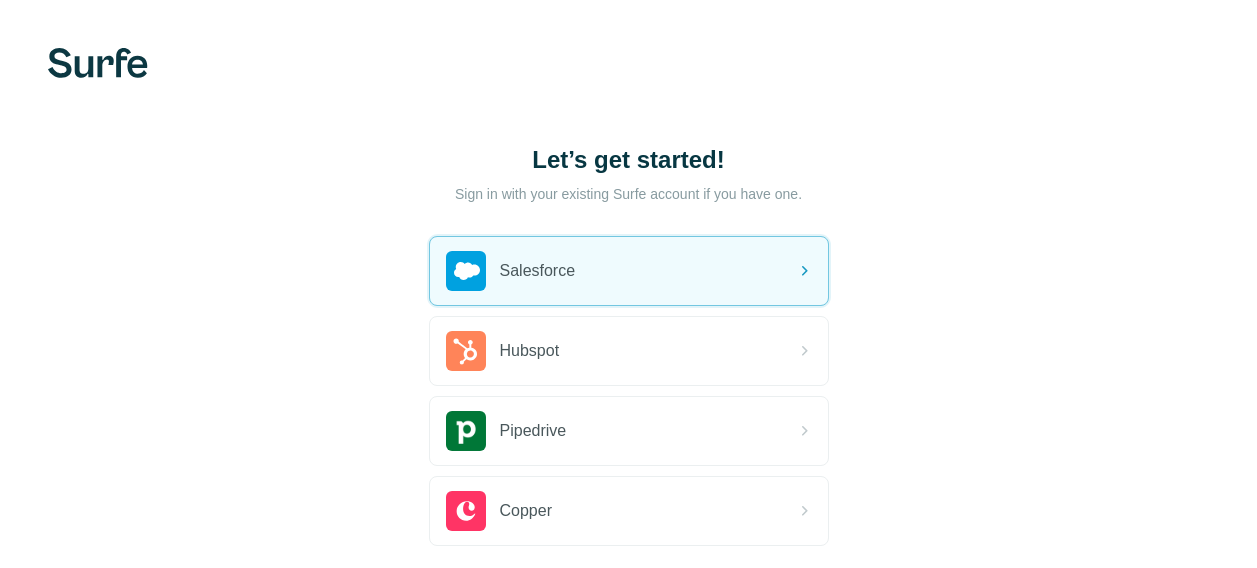 scroll, scrollTop: 0, scrollLeft: 0, axis: both 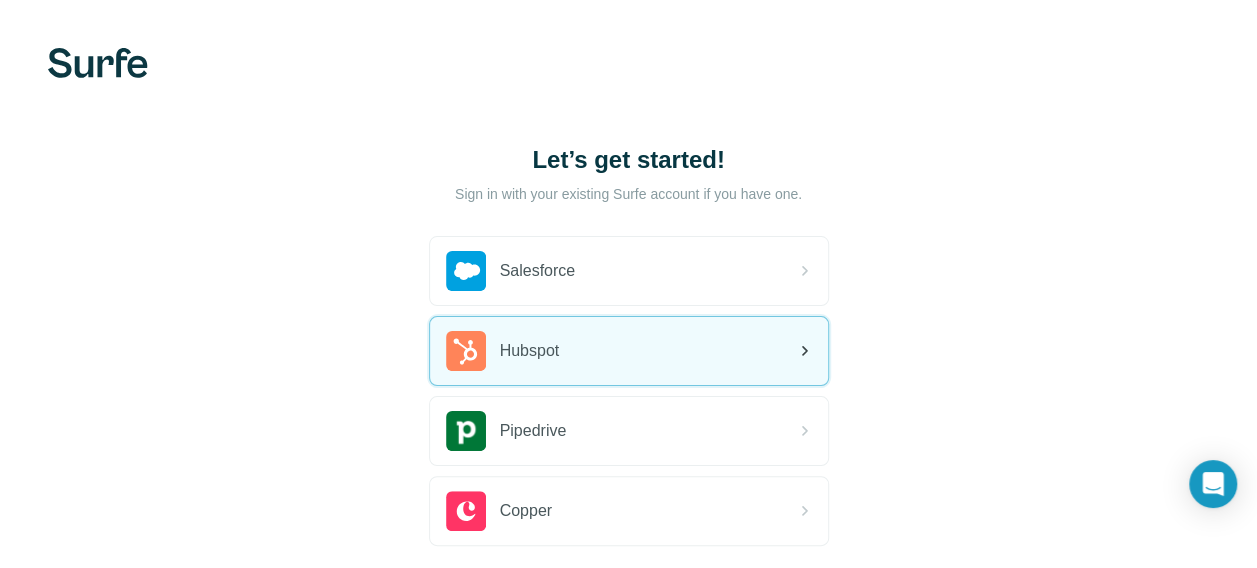 click on "Hubspot" at bounding box center [629, 351] 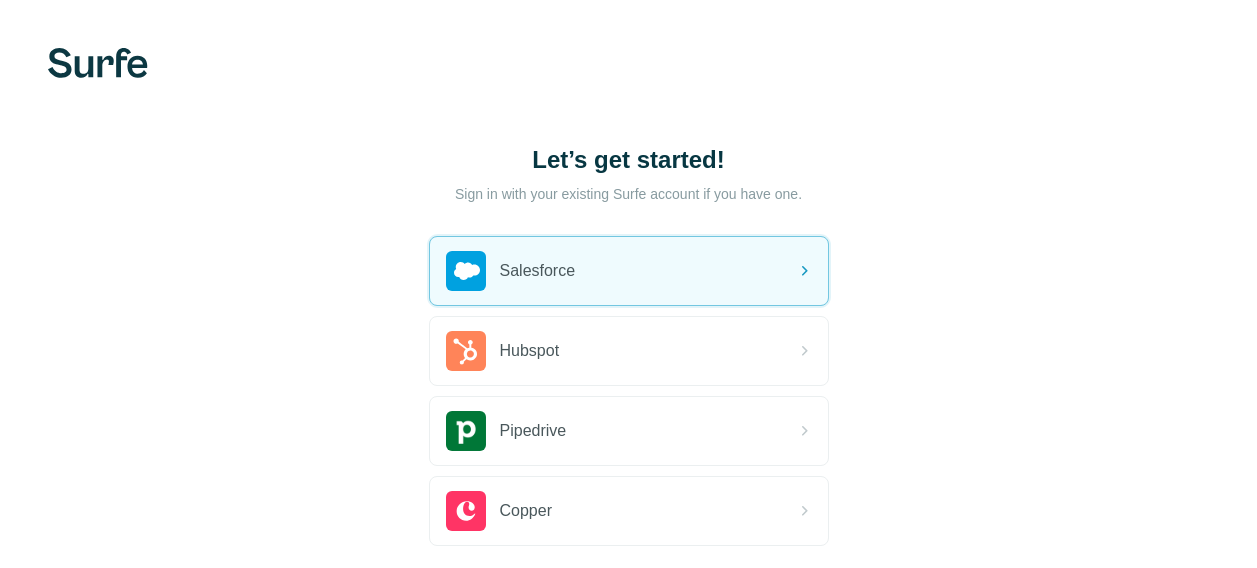 scroll, scrollTop: 0, scrollLeft: 0, axis: both 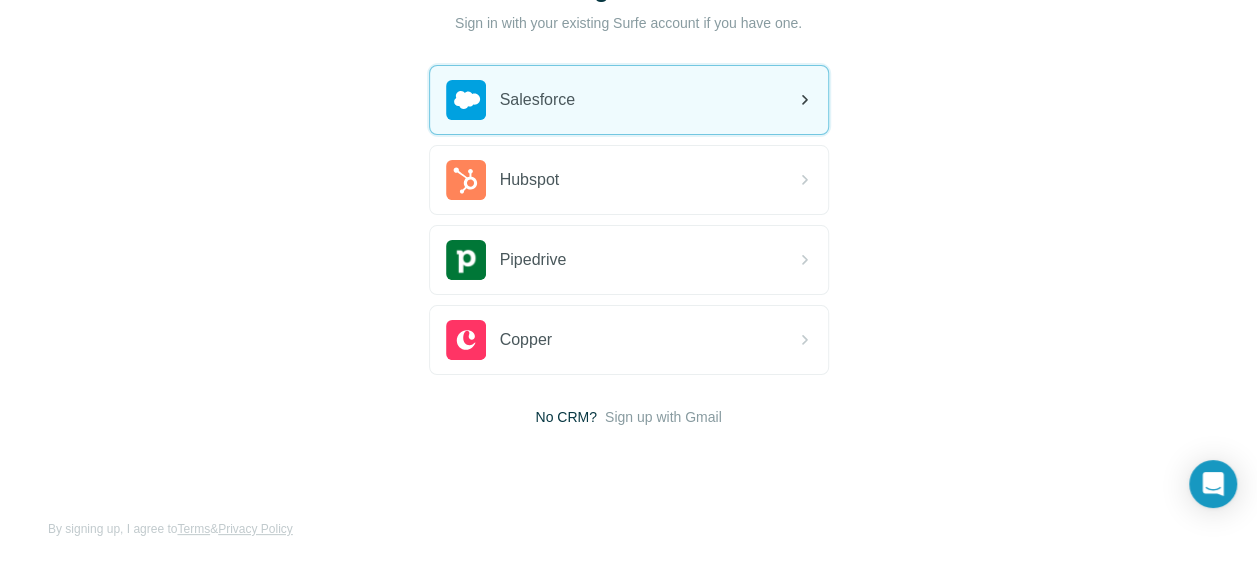click on "Salesforce" at bounding box center [629, 100] 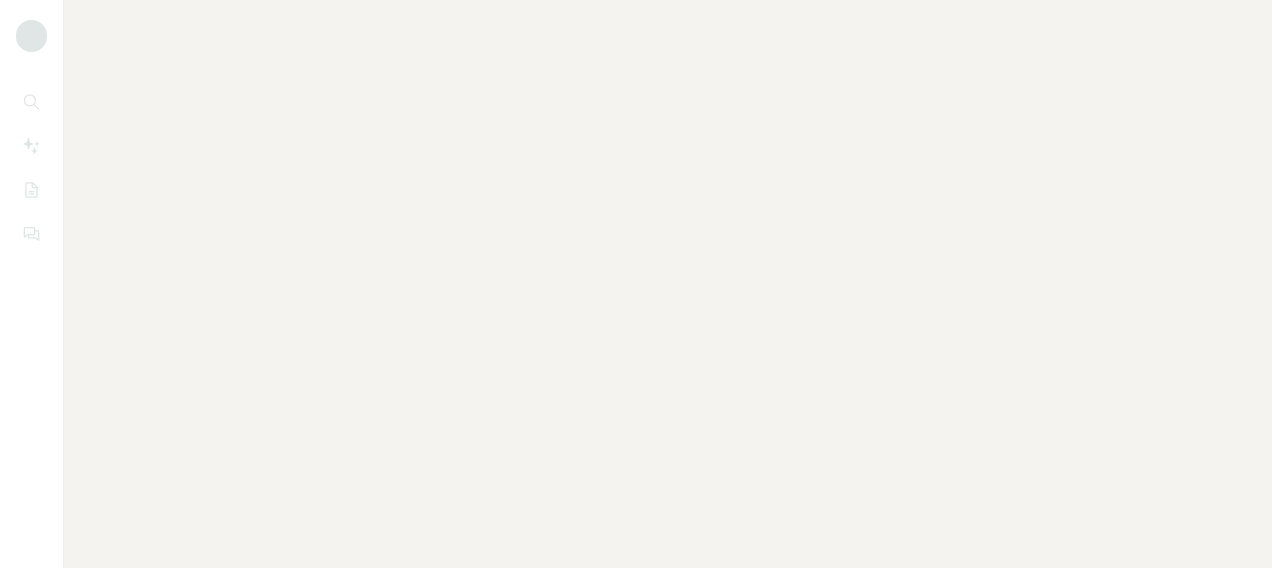 scroll, scrollTop: 0, scrollLeft: 0, axis: both 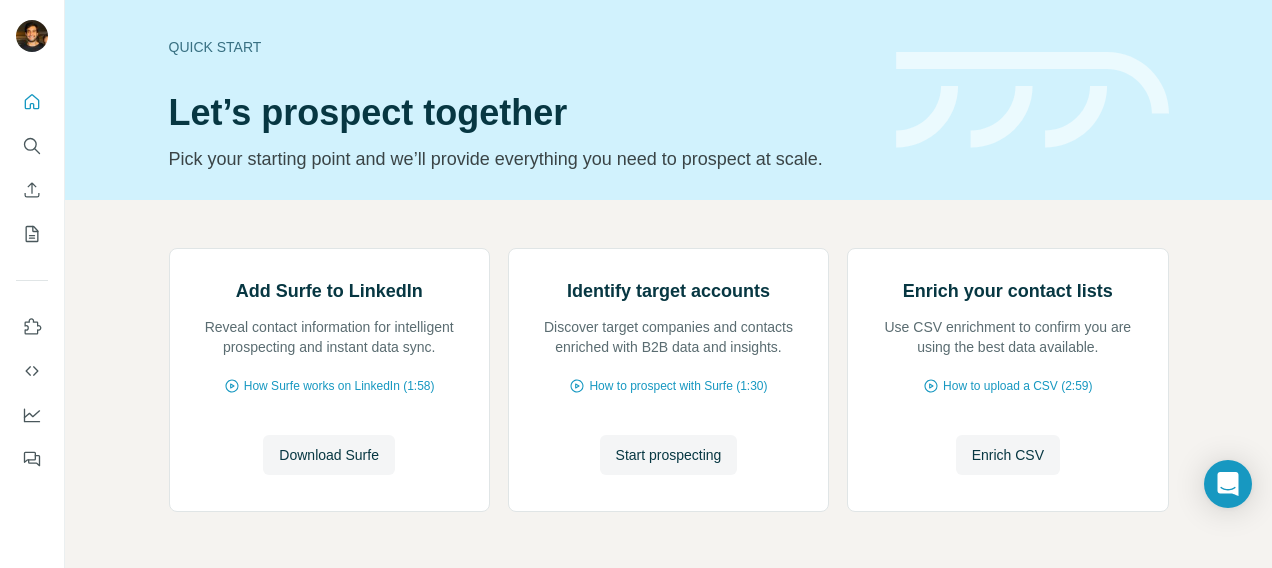 click on "Add Surfe to LinkedIn Reveal contact information for intelligent prospecting and instant data sync. How Surfe works on LinkedIn (1:58) Download Surfe Download Surfe Identify target accounts Discover target companies and contacts enriched with B2B data and insights. How to prospect with Surfe (1:30) Start prospecting Start prospecting Enrich your contact lists Use CSV enrichment to confirm you are using the best data available. How to upload a CSV (2:59) Enrich CSV Enrich CSV Or use the API" at bounding box center (668, 420) 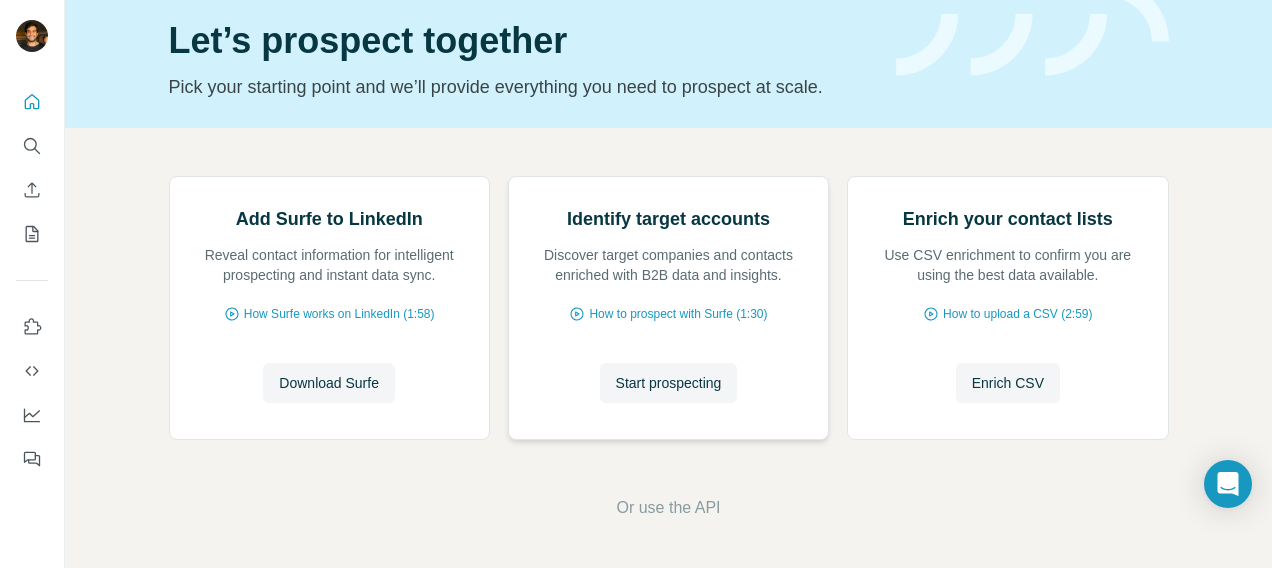 scroll, scrollTop: 0, scrollLeft: 0, axis: both 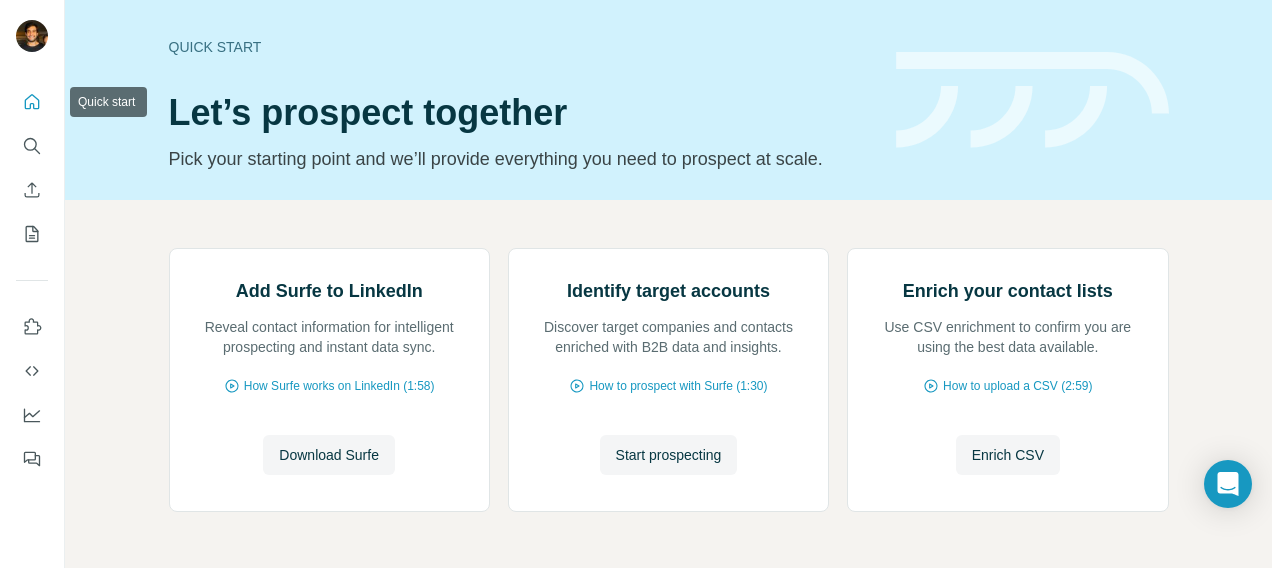 click 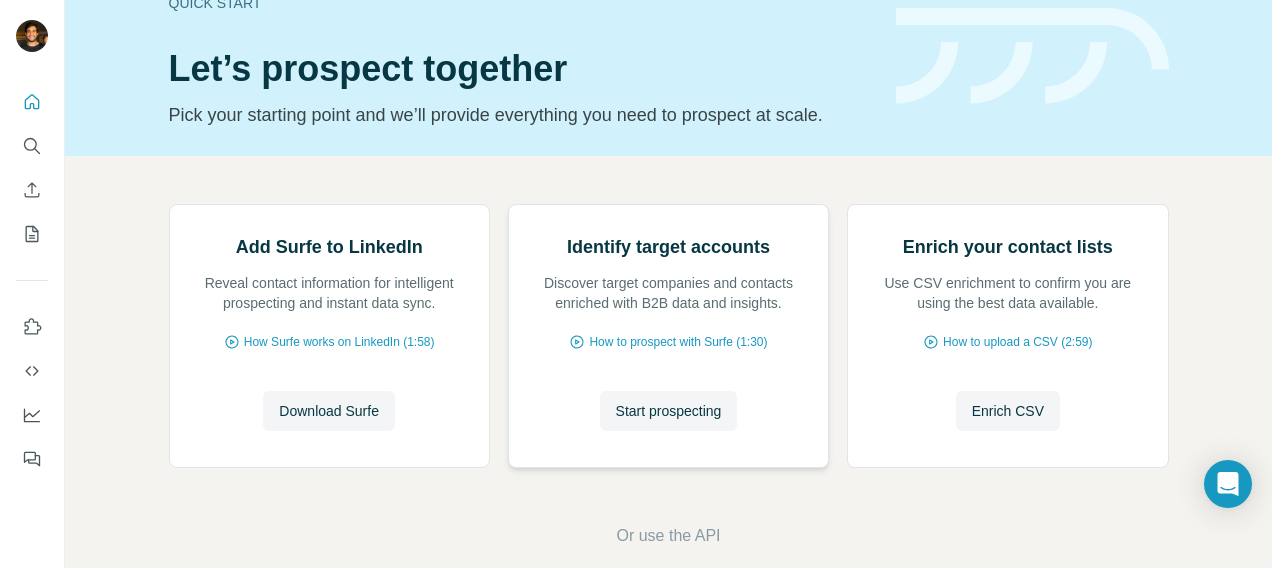scroll, scrollTop: 246, scrollLeft: 0, axis: vertical 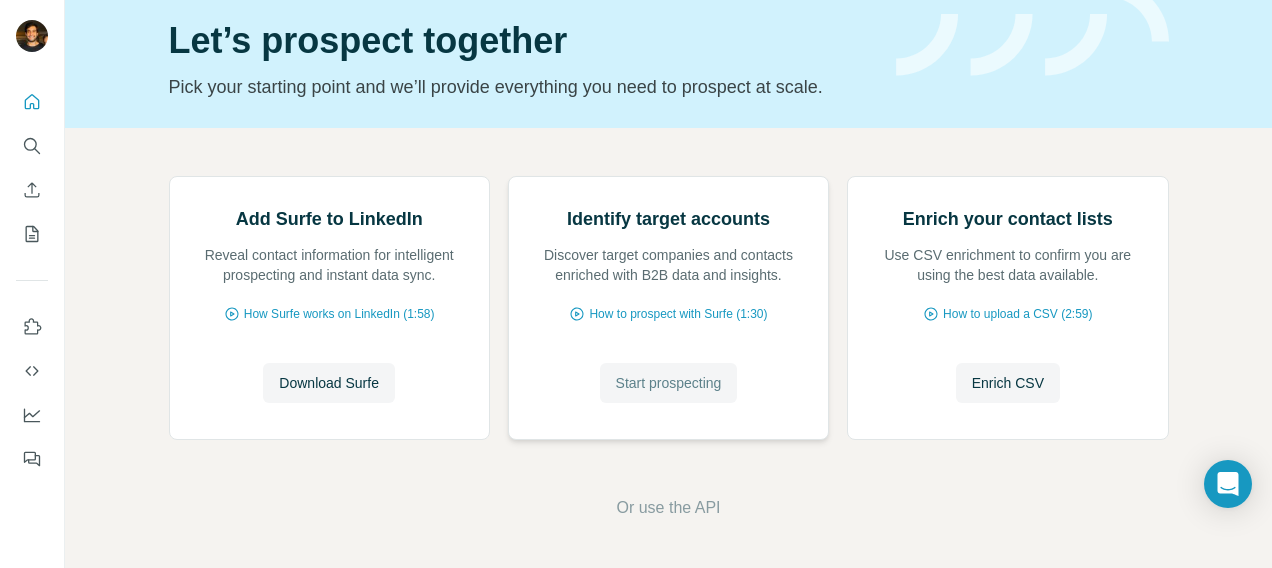 click on "Start prospecting" at bounding box center (669, 383) 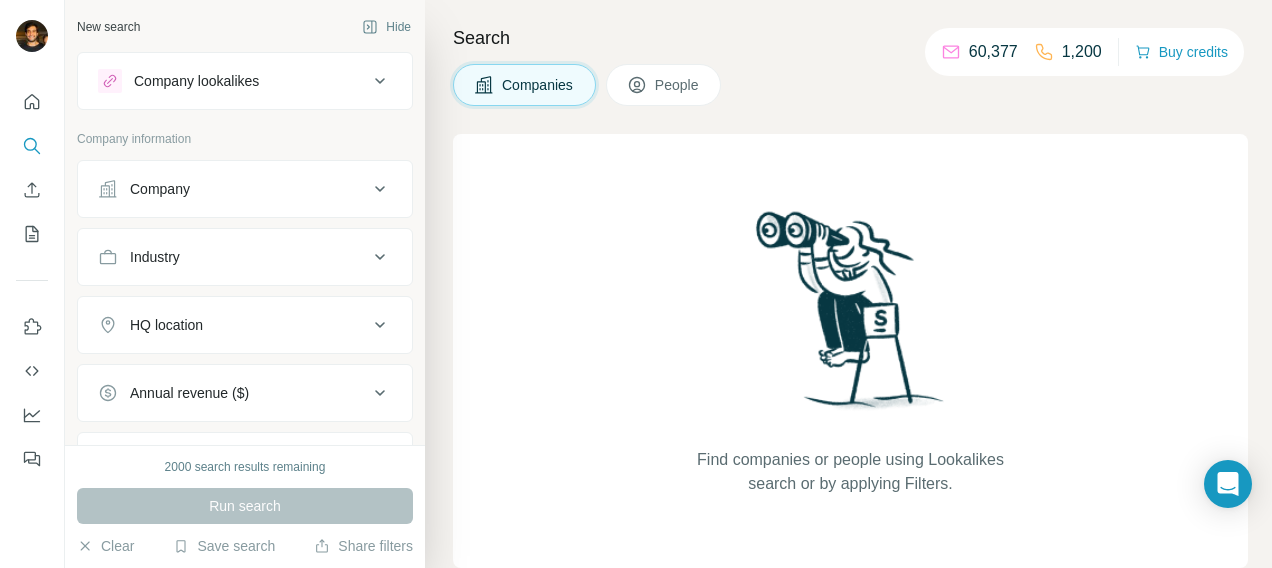 click on "Company lookalikes" at bounding box center [233, 81] 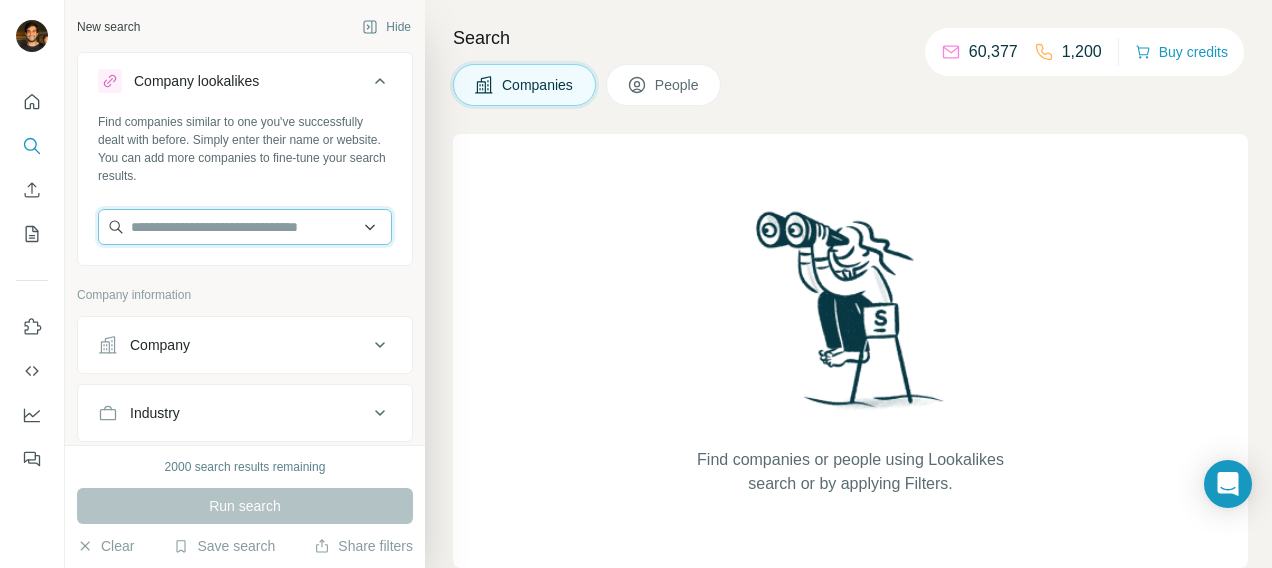 click at bounding box center [245, 227] 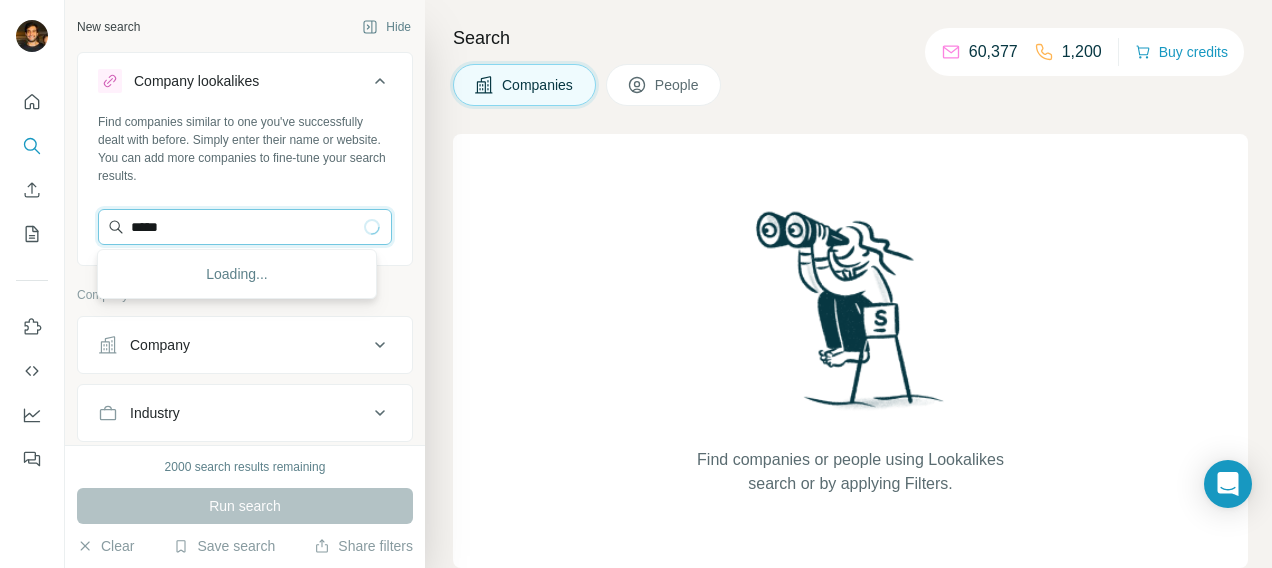 type on "*****" 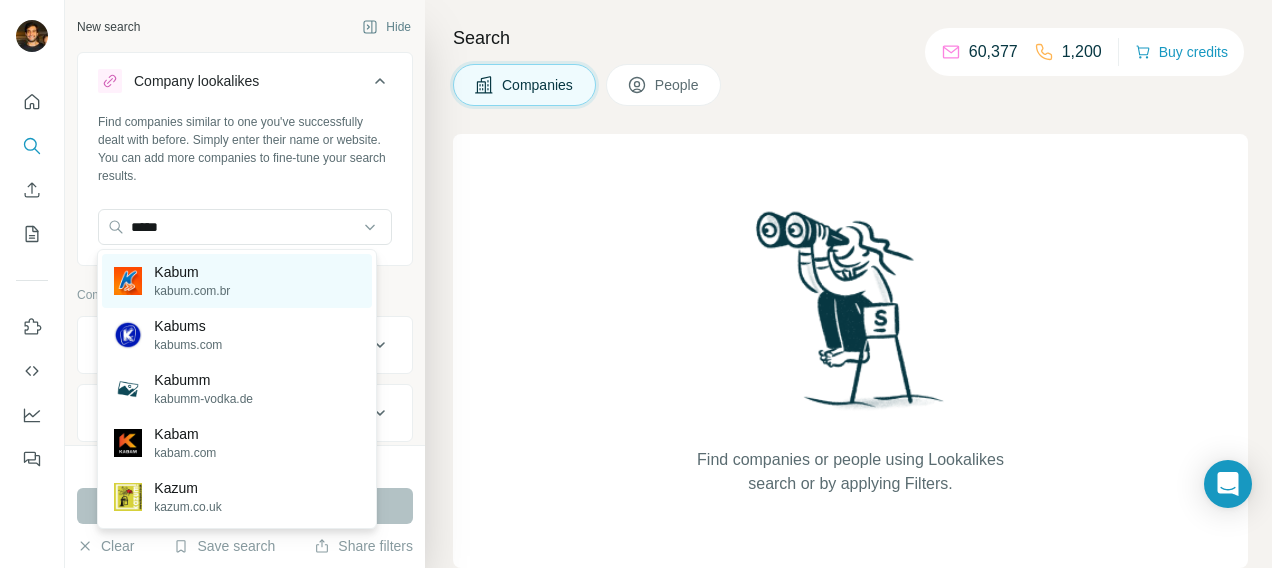 click on "kabum.com.br" at bounding box center (192, 291) 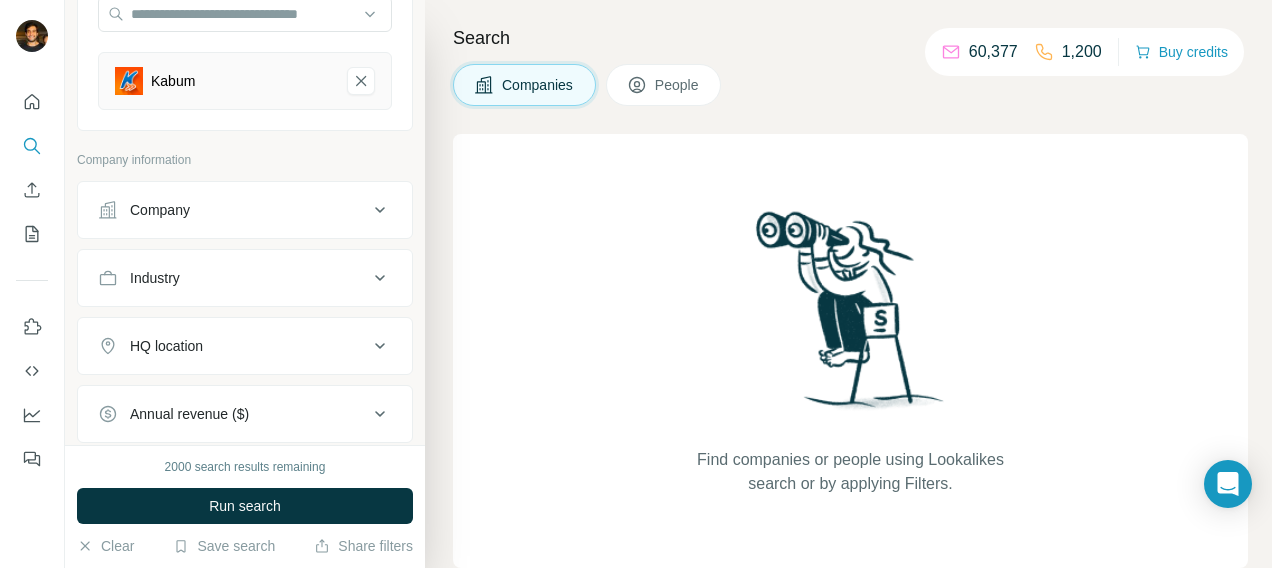 scroll, scrollTop: 214, scrollLeft: 0, axis: vertical 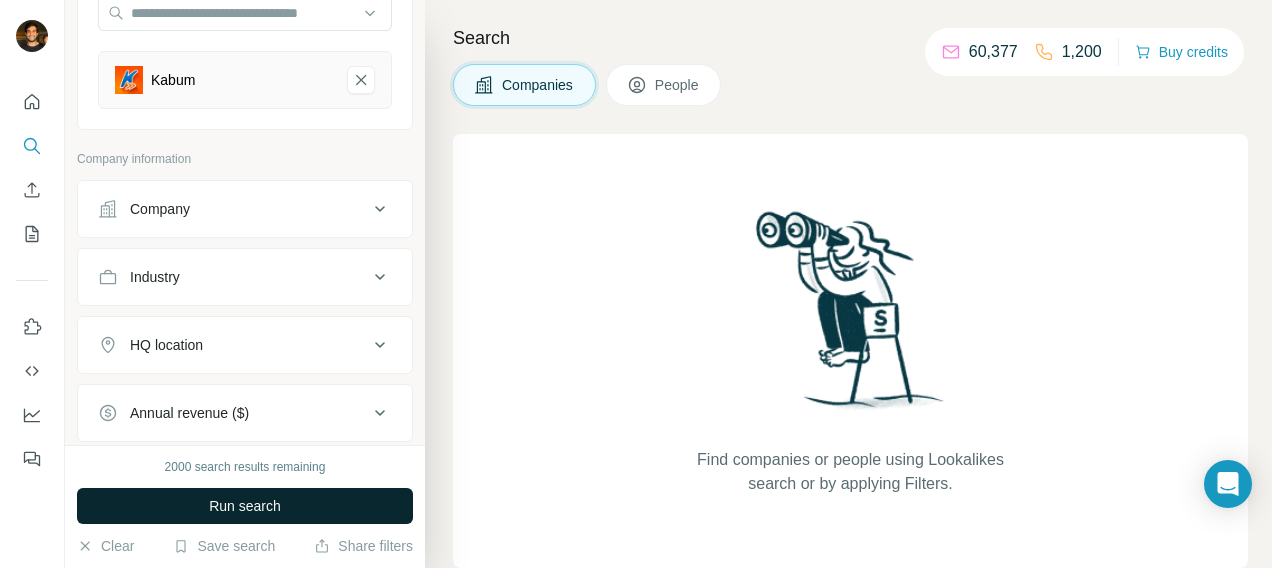click on "Run search" at bounding box center [245, 506] 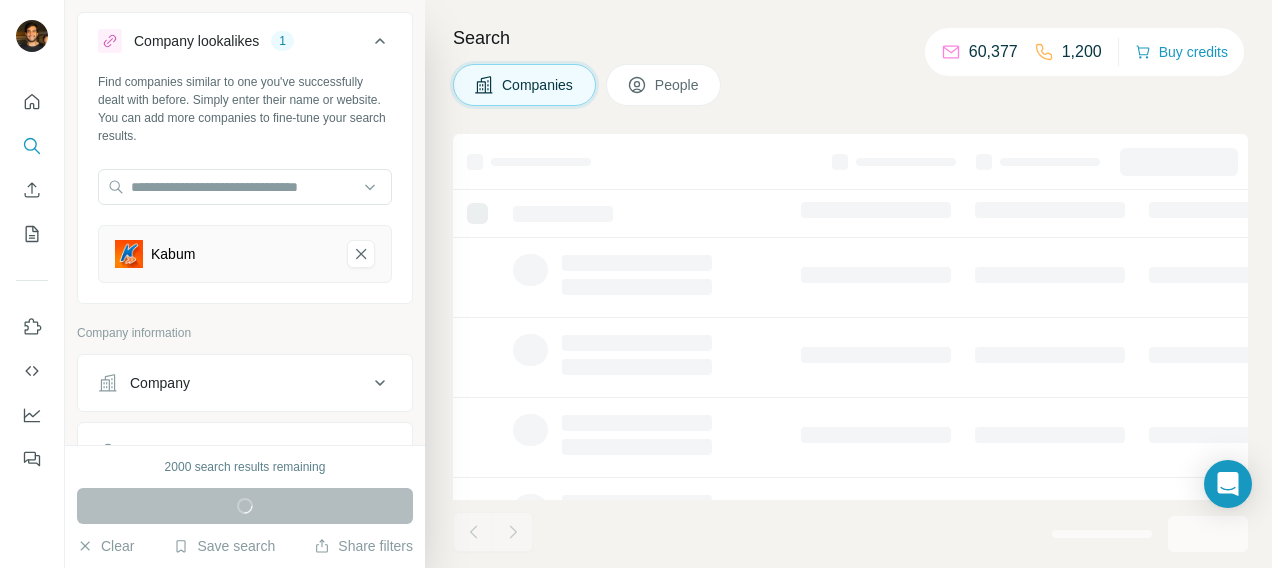 scroll, scrollTop: 36, scrollLeft: 0, axis: vertical 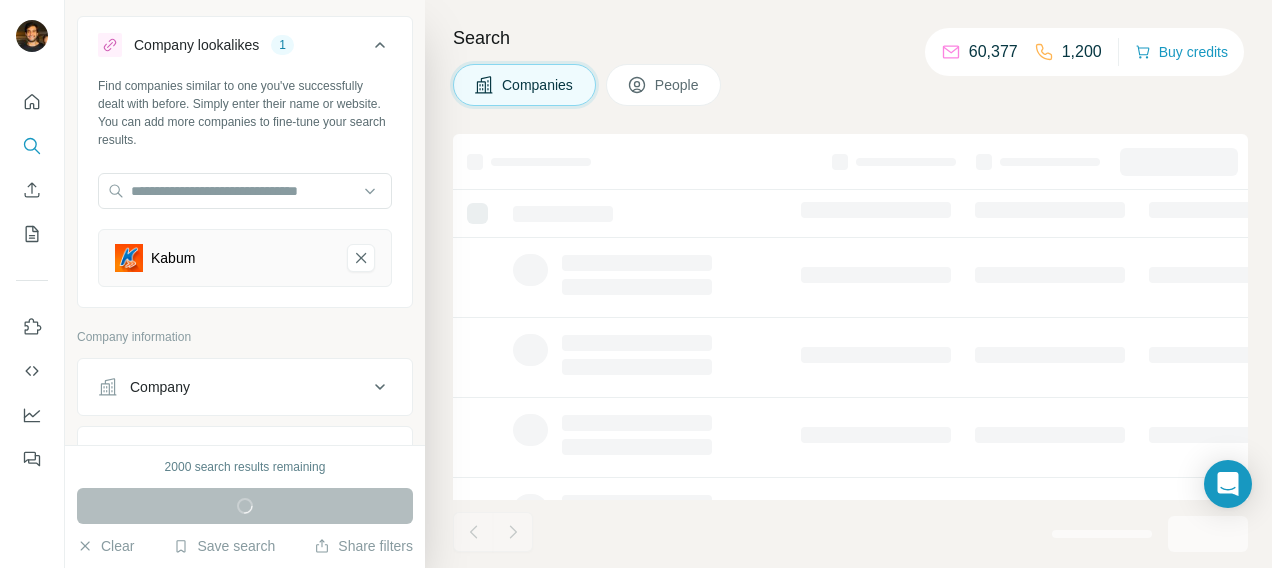 click on "Search Companies People" at bounding box center (848, 284) 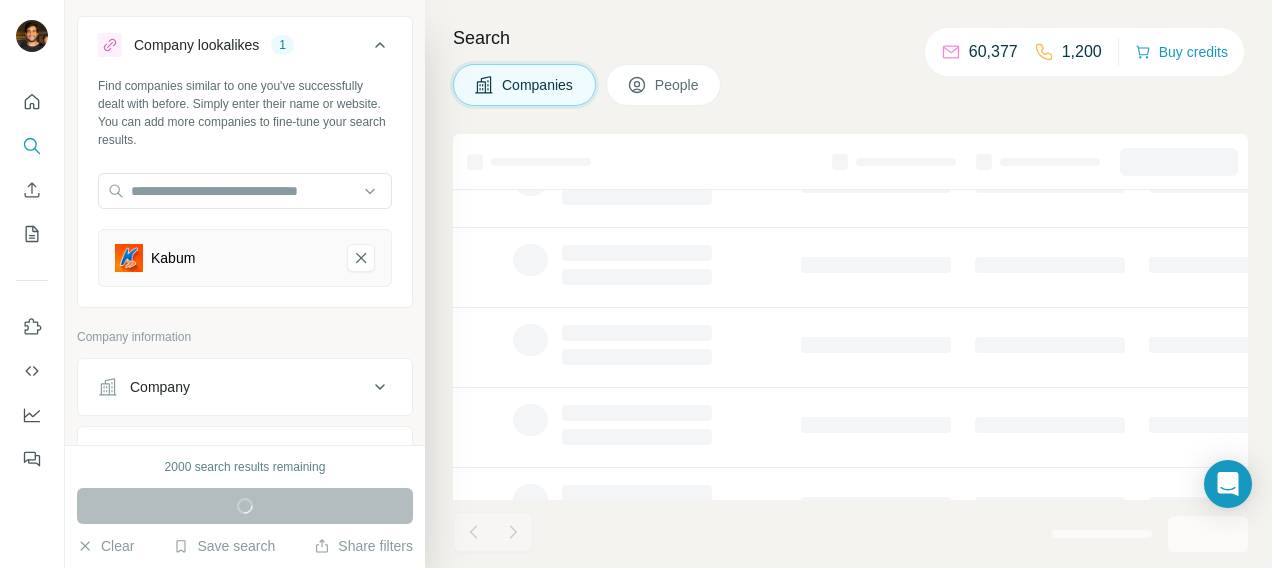 scroll, scrollTop: 0, scrollLeft: 0, axis: both 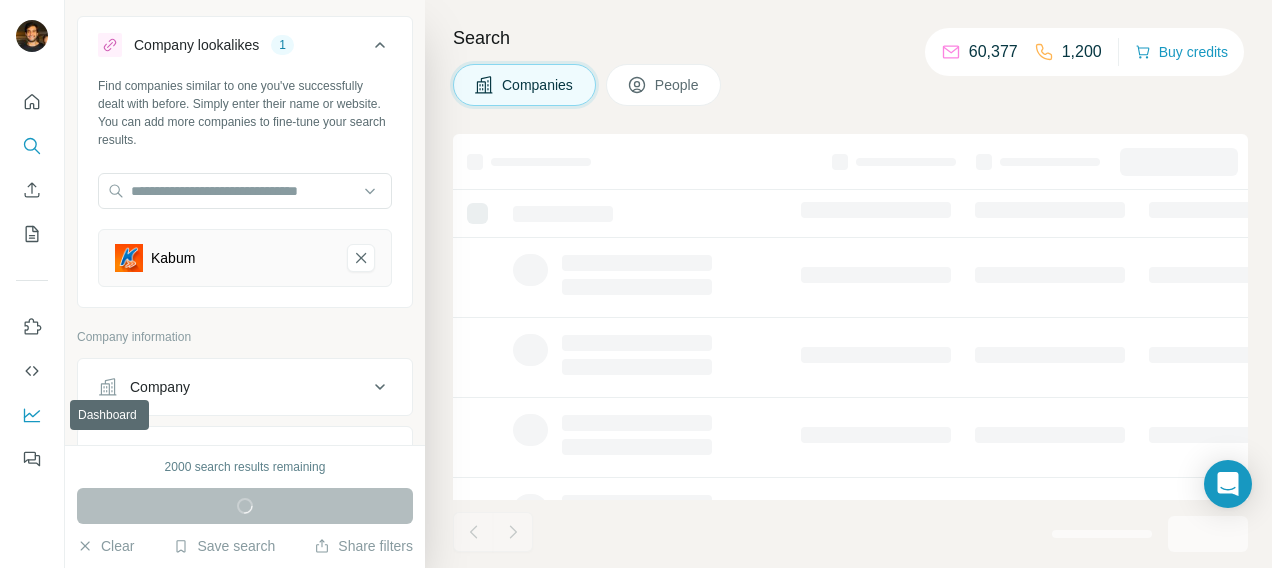 click 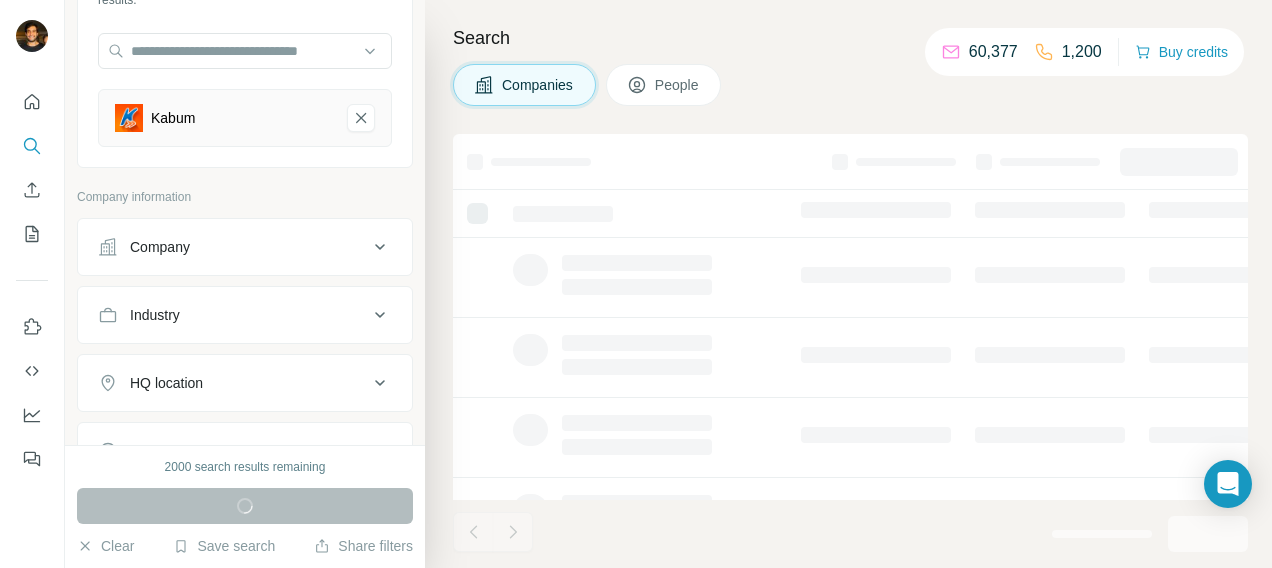 scroll, scrollTop: 174, scrollLeft: 0, axis: vertical 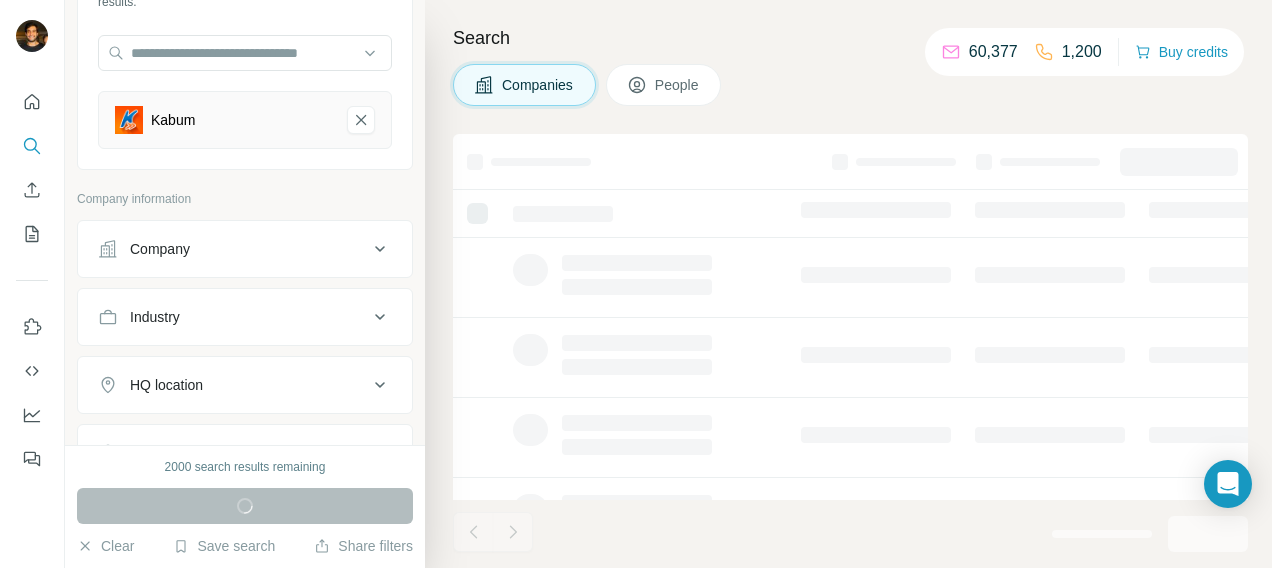 click on "Company" at bounding box center [233, 249] 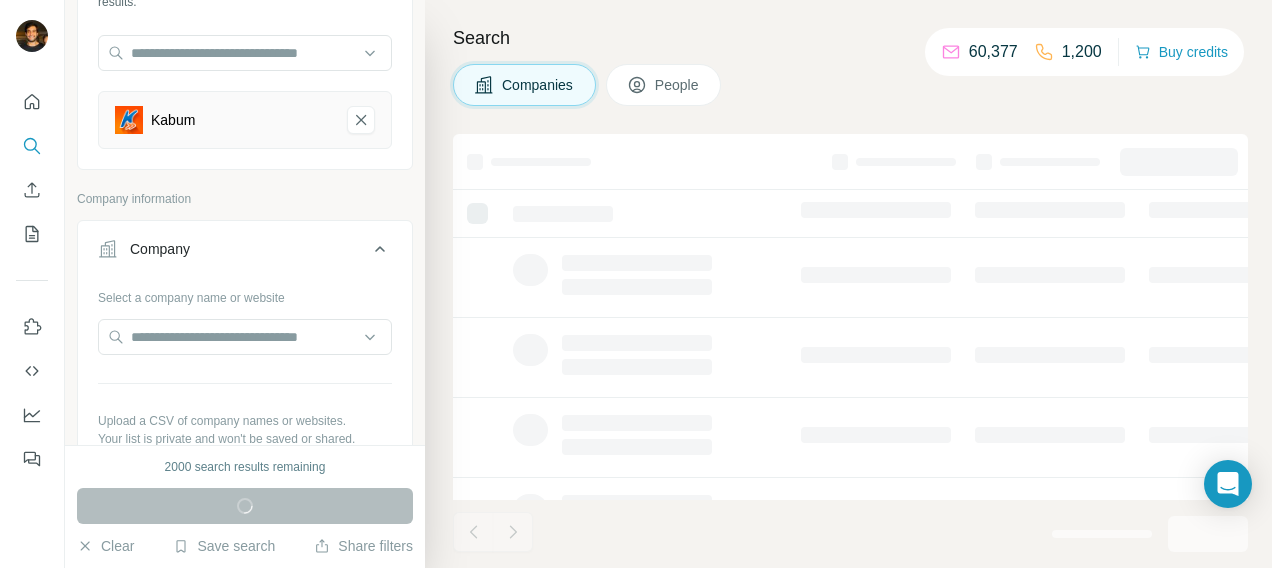 click on "Company" at bounding box center (233, 249) 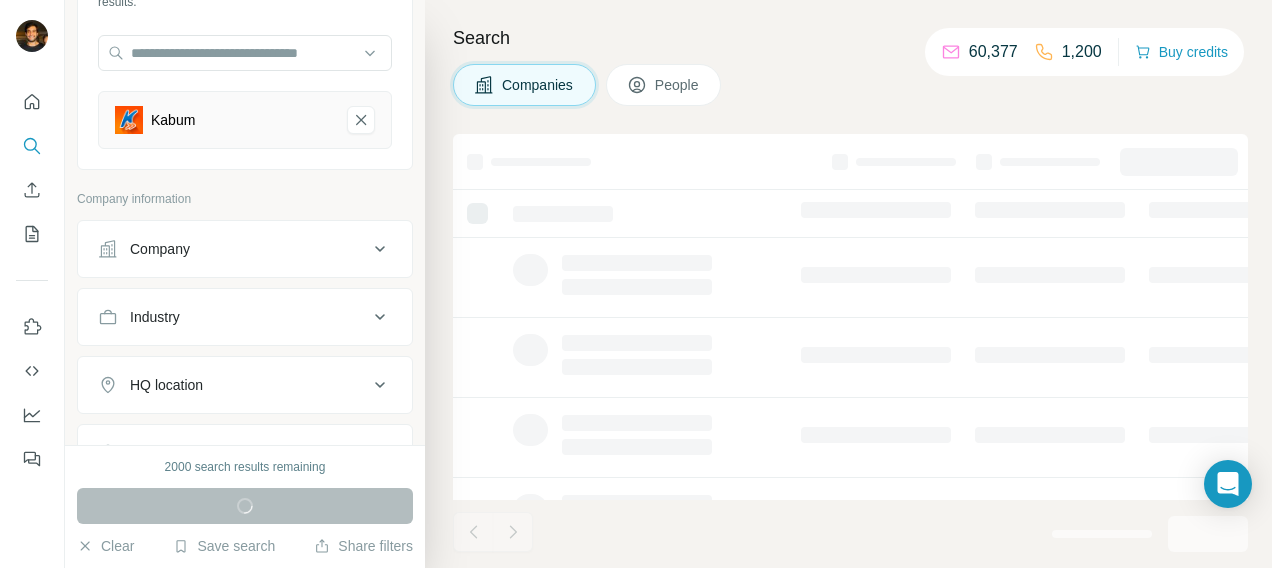 click on "Industry" at bounding box center [233, 317] 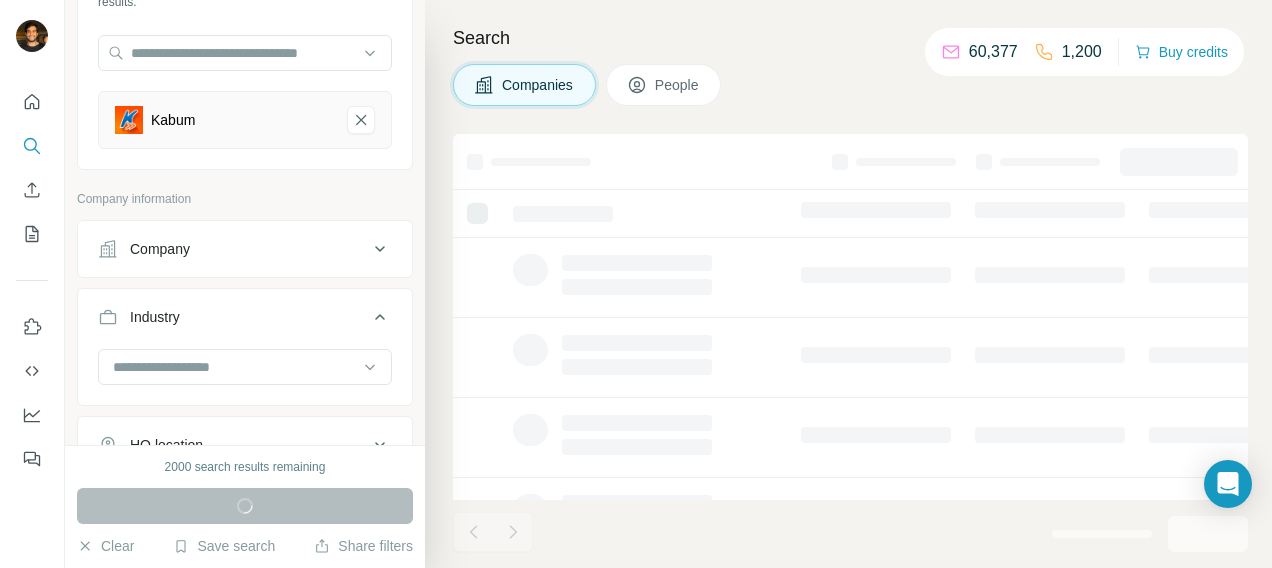 click on "Industry" at bounding box center [233, 317] 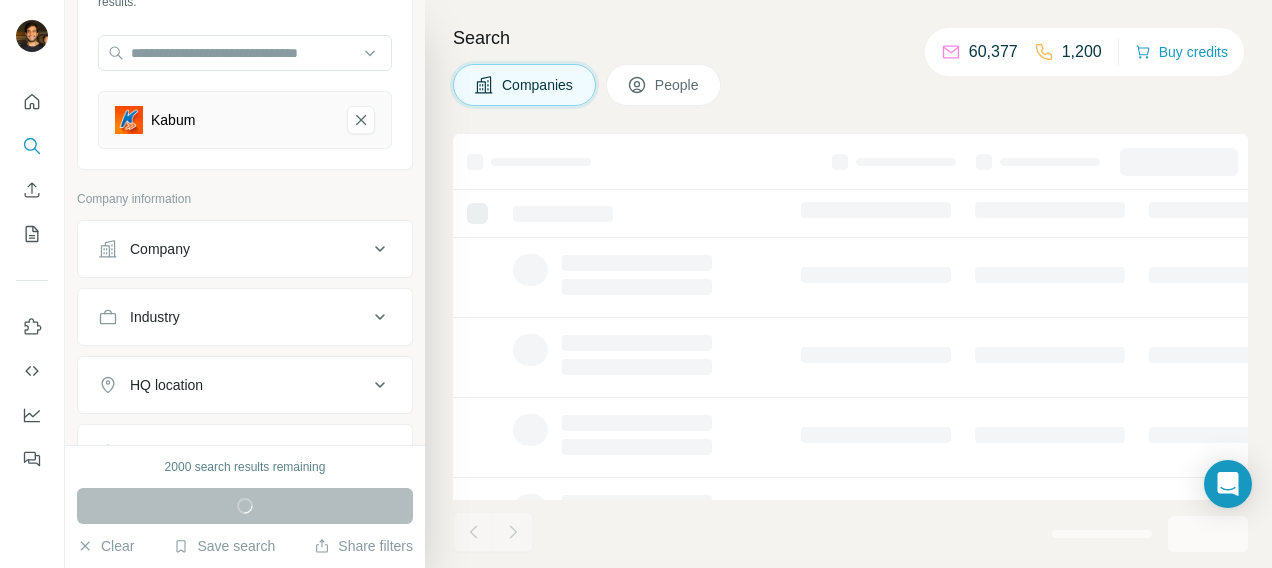 scroll, scrollTop: 352, scrollLeft: 0, axis: vertical 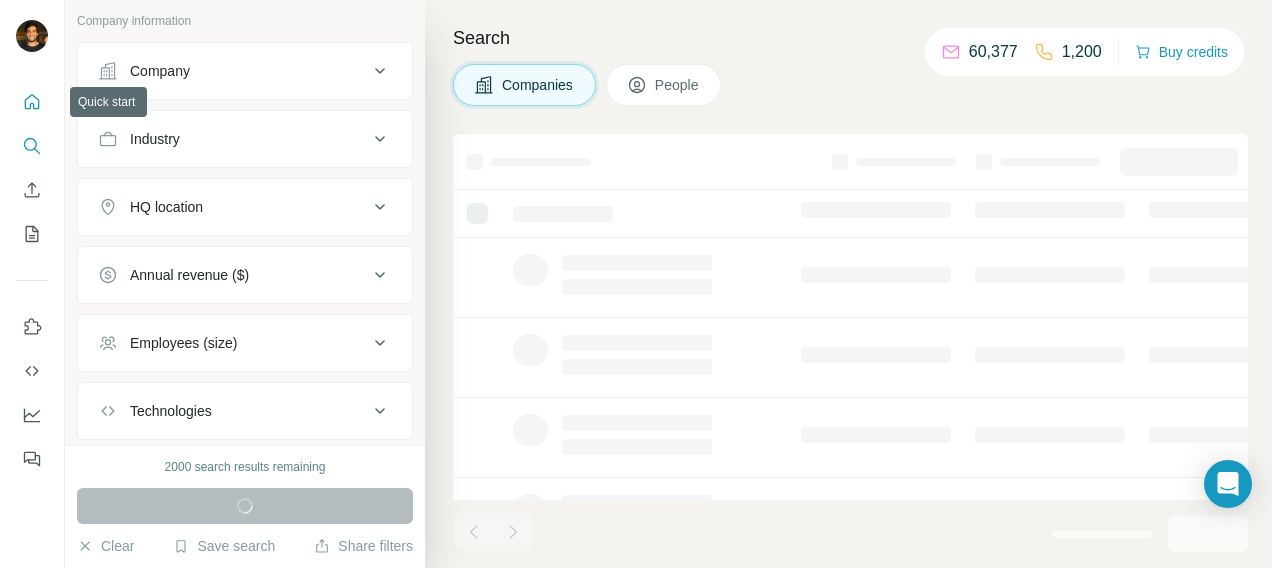 click 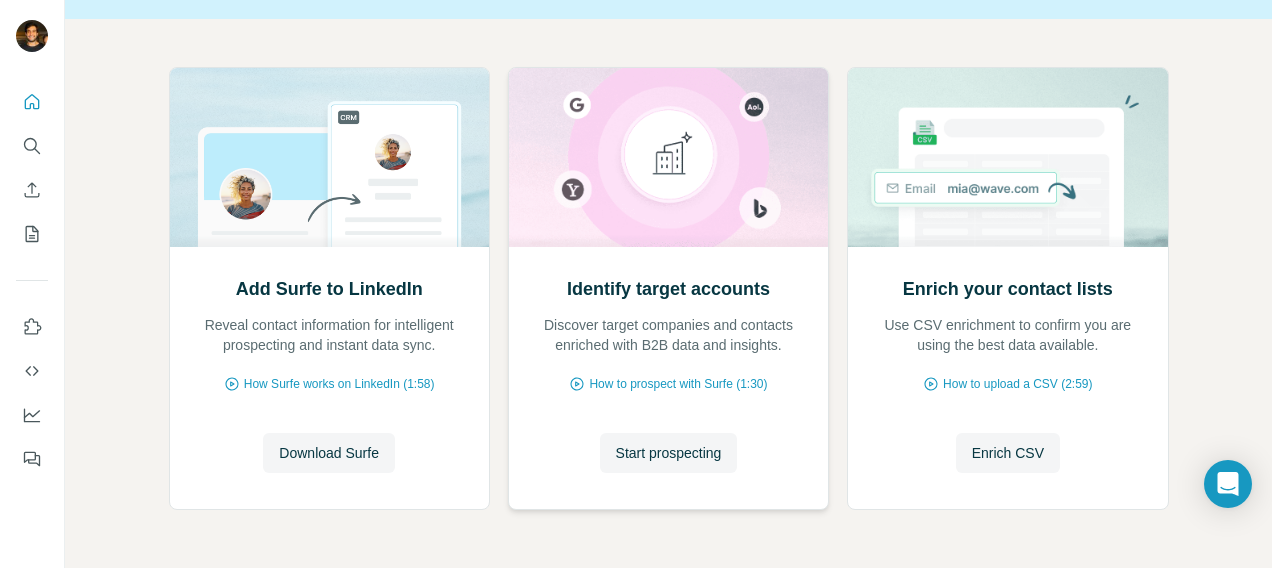 scroll, scrollTop: 183, scrollLeft: 0, axis: vertical 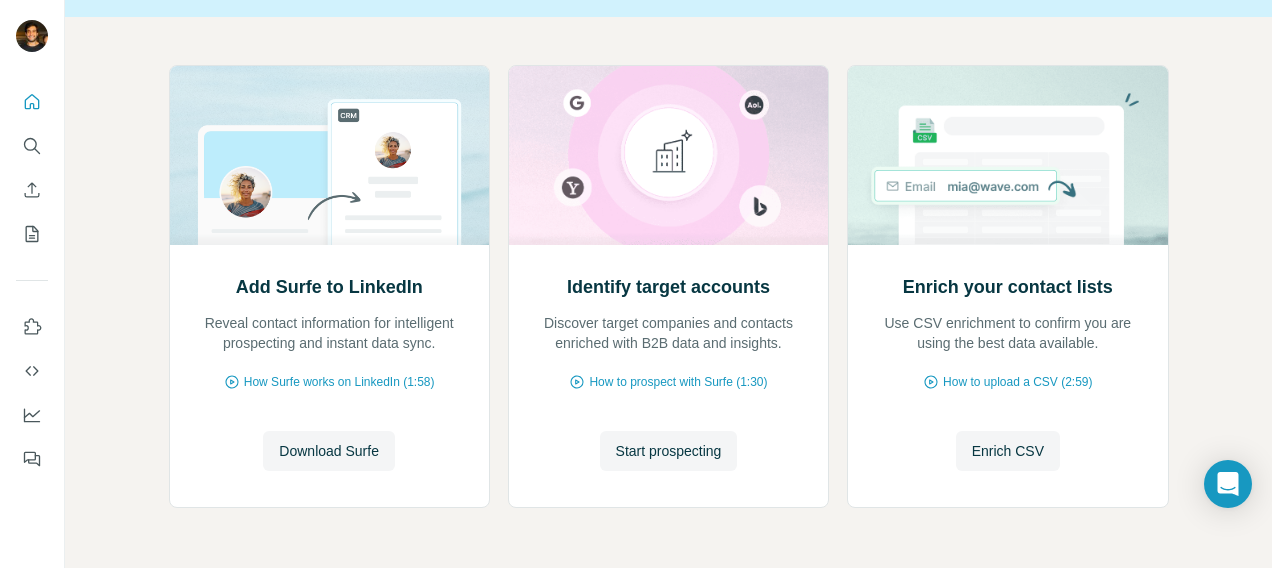 click on "Add Surfe to LinkedIn Reveal contact information for intelligent prospecting and instant data sync. How Surfe works on LinkedIn (1:58) Download Surfe Download Surfe Identify target accounts Discover target companies and contacts enriched with B2B data and insights. How to prospect with Surfe (1:30) Start prospecting Start prospecting Enrich your contact lists Use CSV enrichment to confirm you are using the best data available. How to upload a CSV (2:59) Enrich CSV Enrich CSV Or use the API" at bounding box center (668, 326) 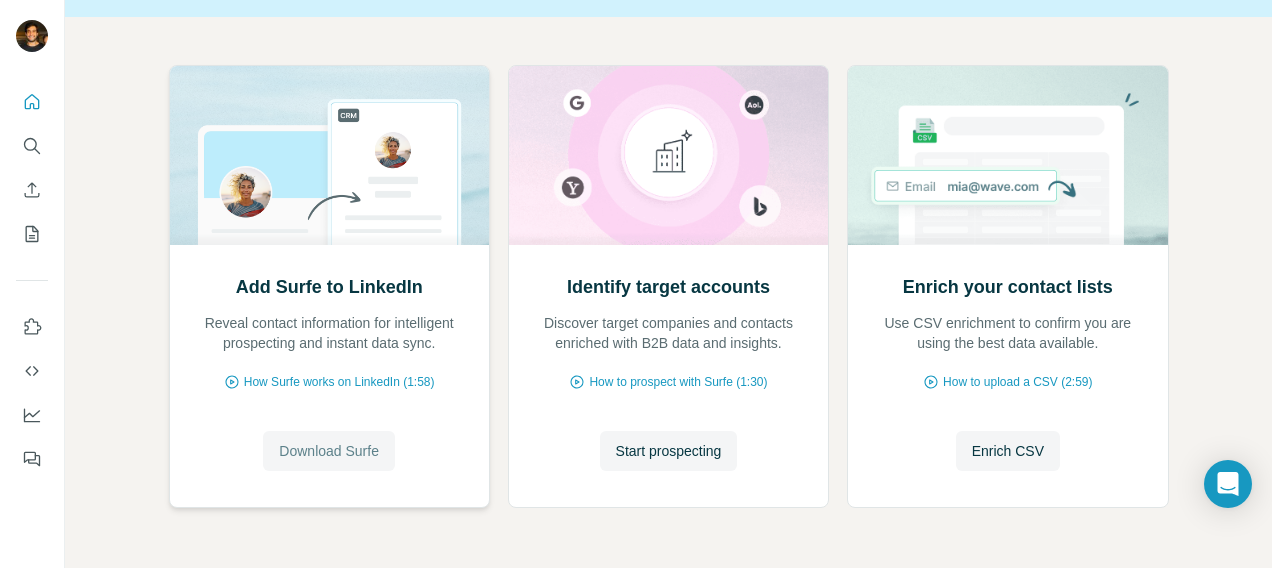 click on "Download Surfe" at bounding box center [329, 451] 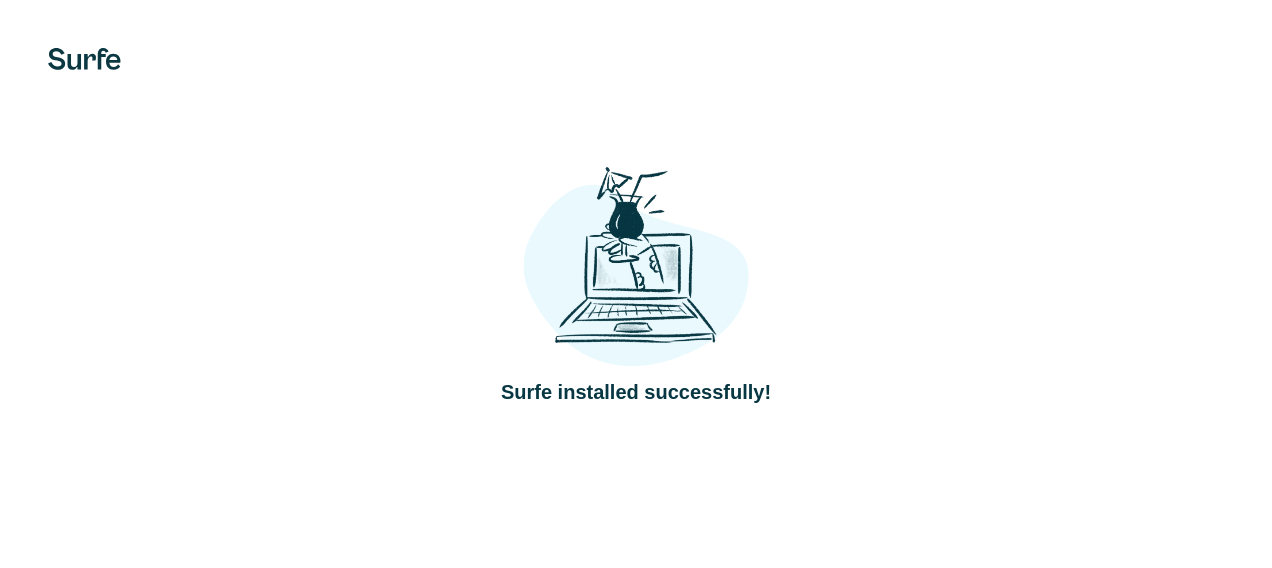 scroll, scrollTop: 0, scrollLeft: 0, axis: both 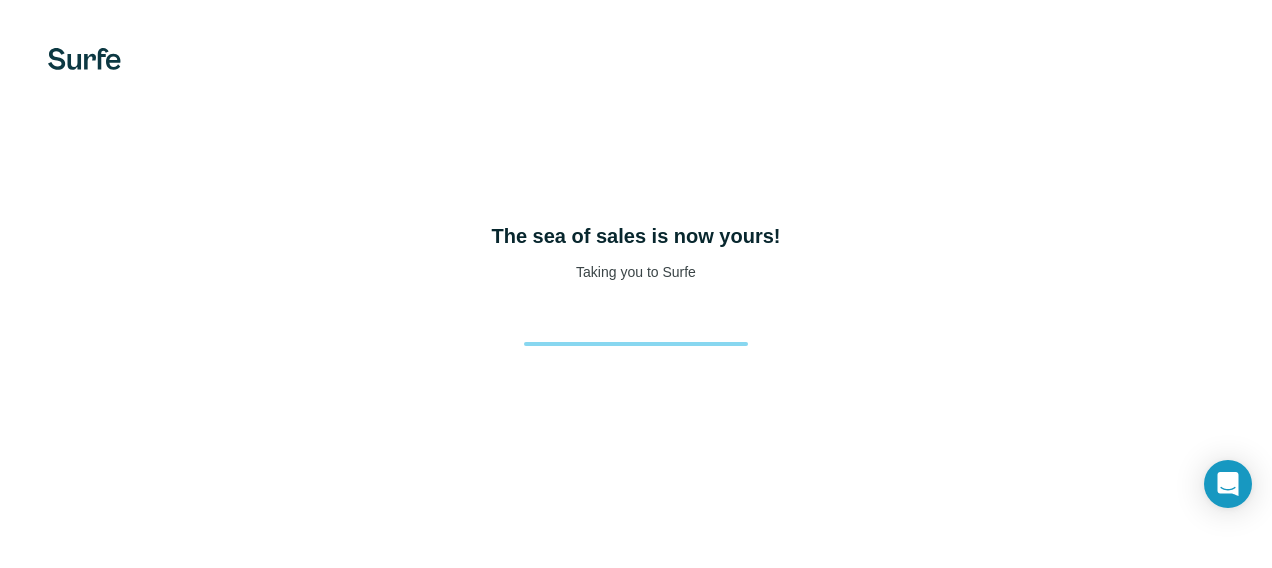 click on "The sea of sales is now yours! Taking you to Surfe" at bounding box center [636, 284] 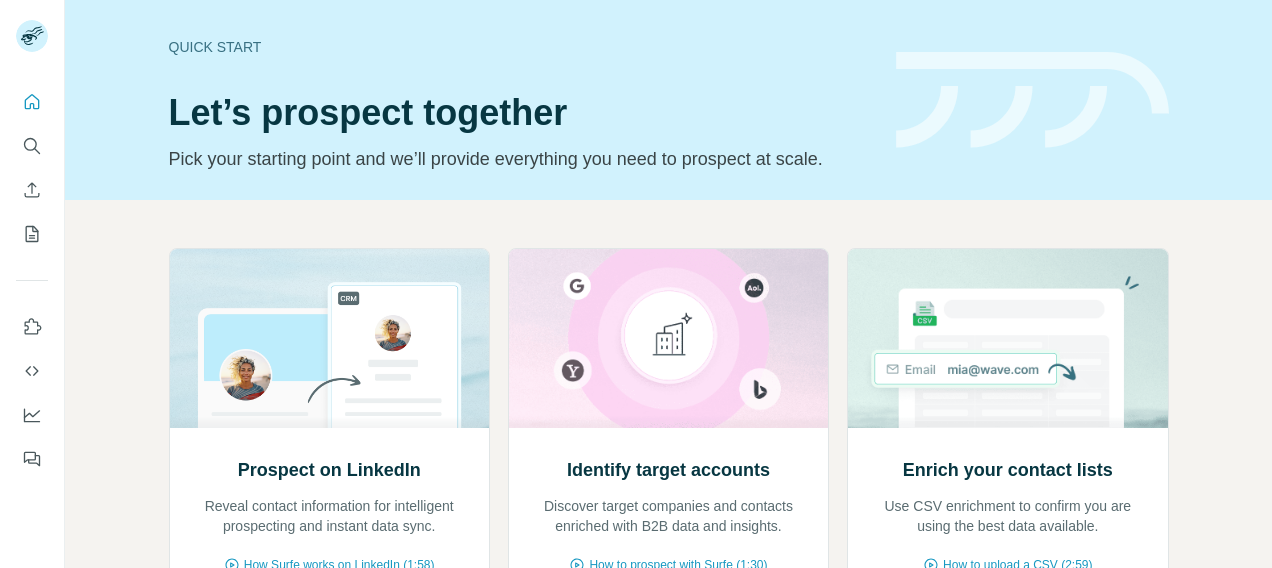 scroll, scrollTop: 0, scrollLeft: 0, axis: both 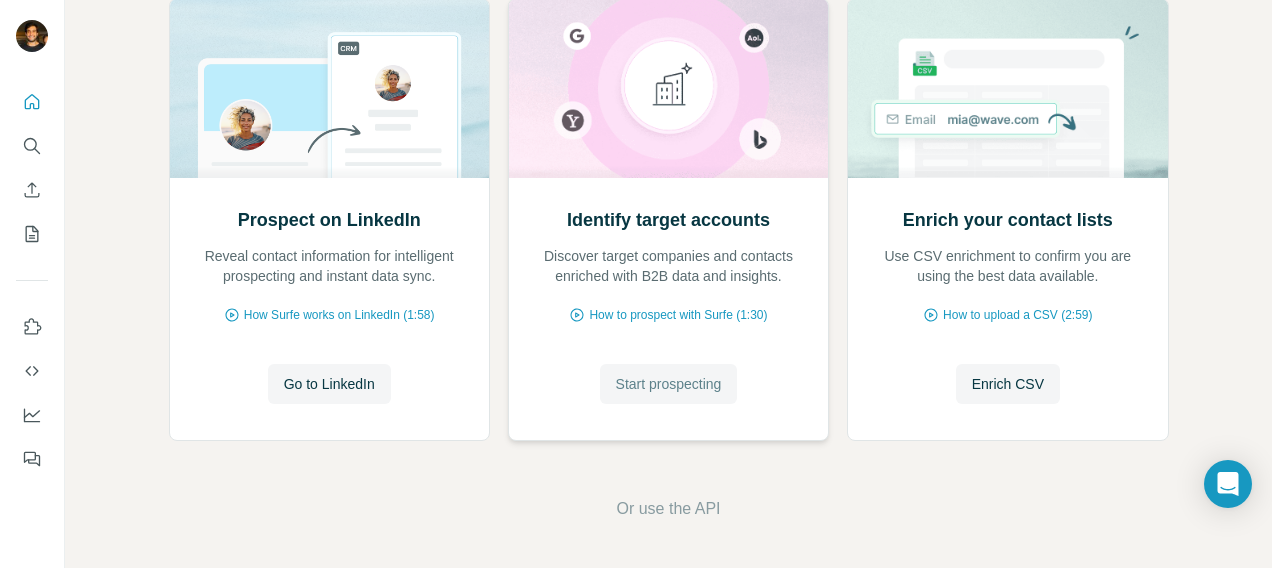 click on "Start prospecting" at bounding box center (669, 384) 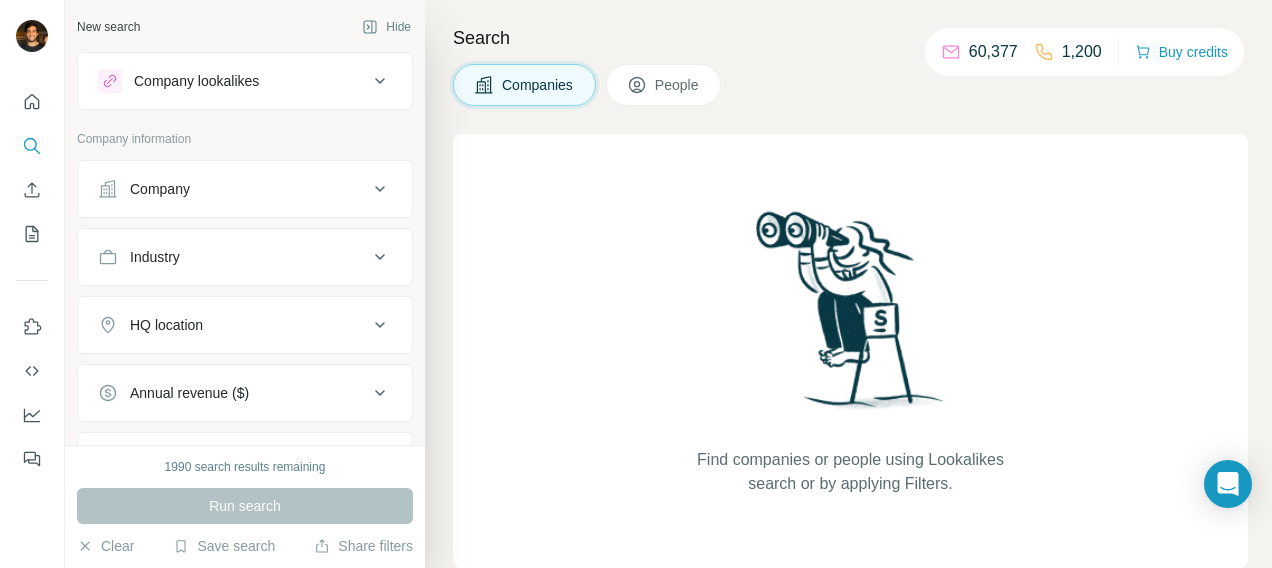 click on "Company" at bounding box center [245, 189] 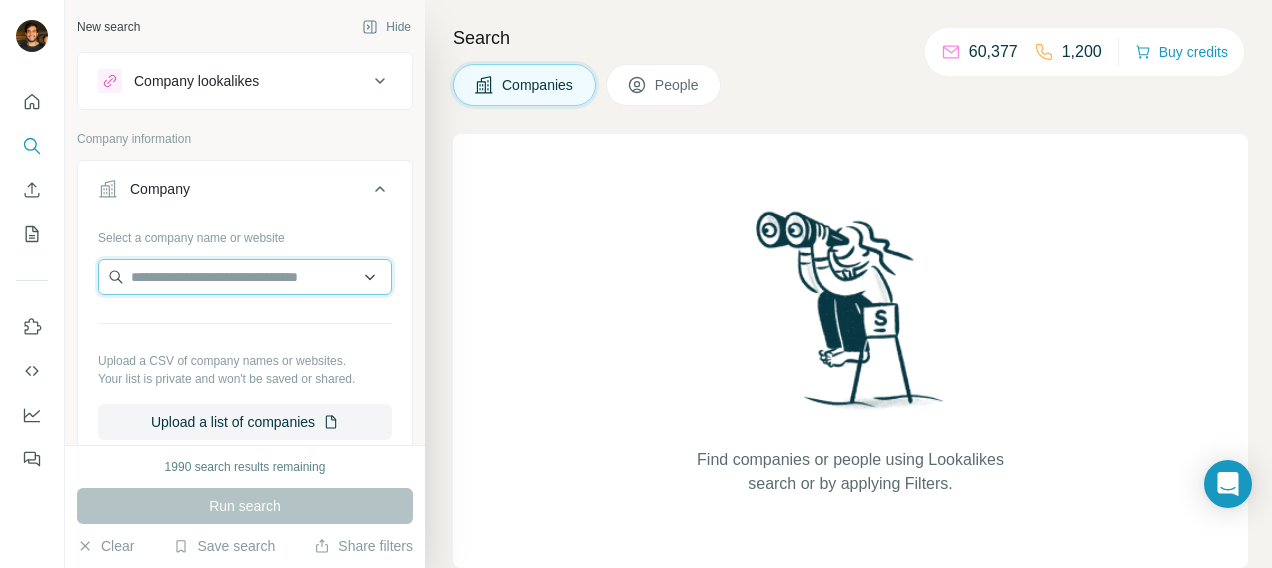 click at bounding box center [245, 277] 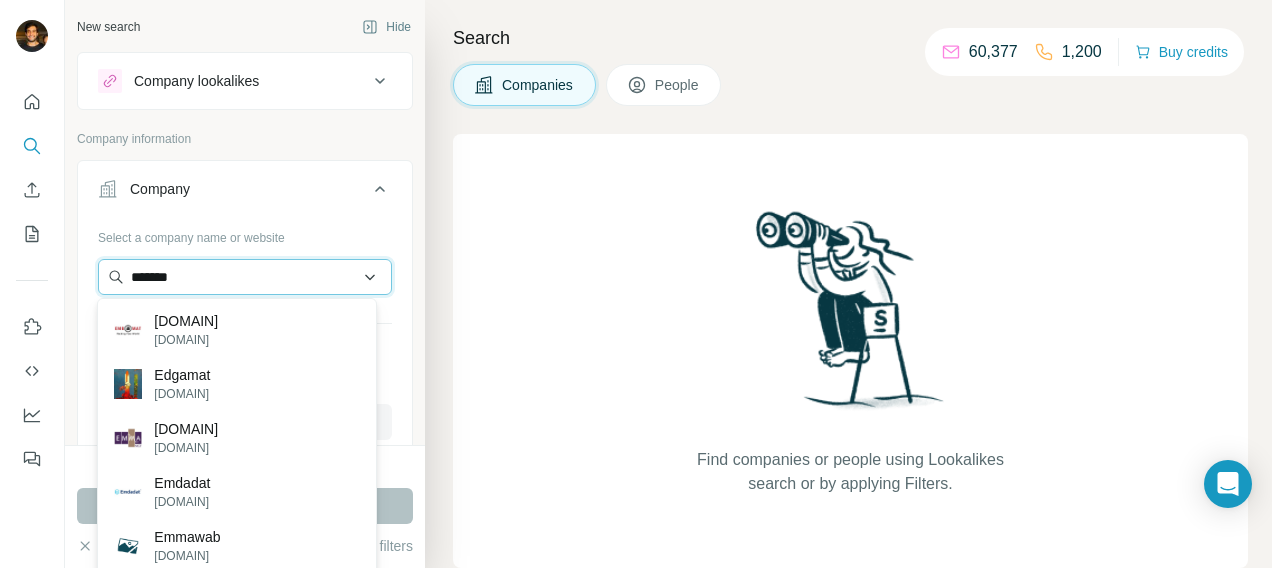 click on "*******" at bounding box center (245, 277) 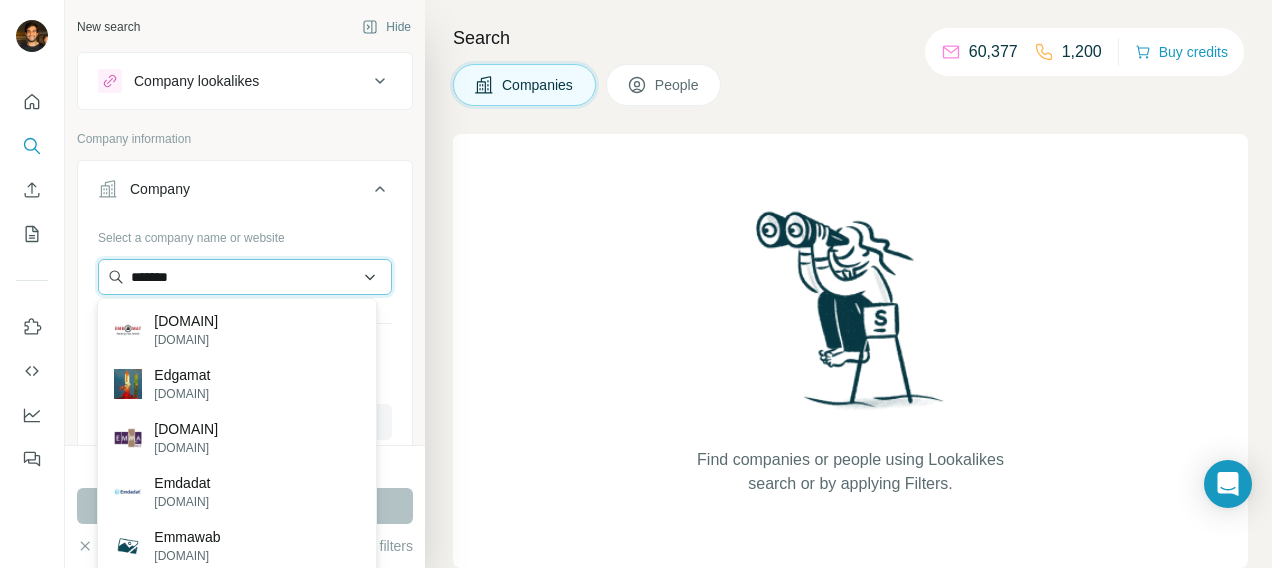click on "*******" at bounding box center (245, 277) 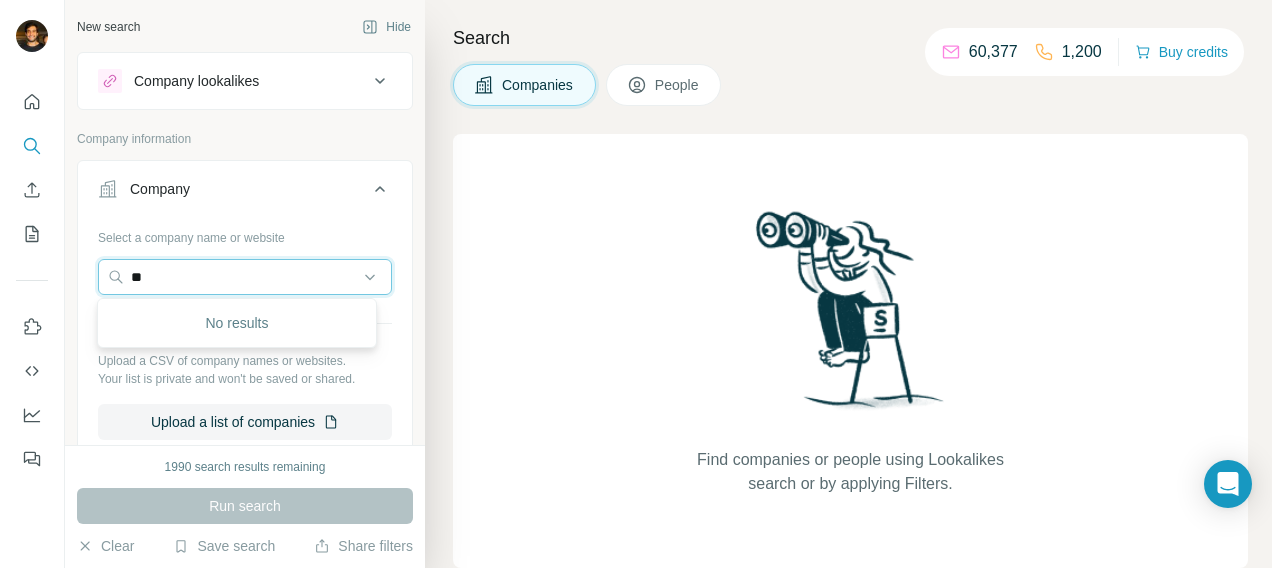 type on "*" 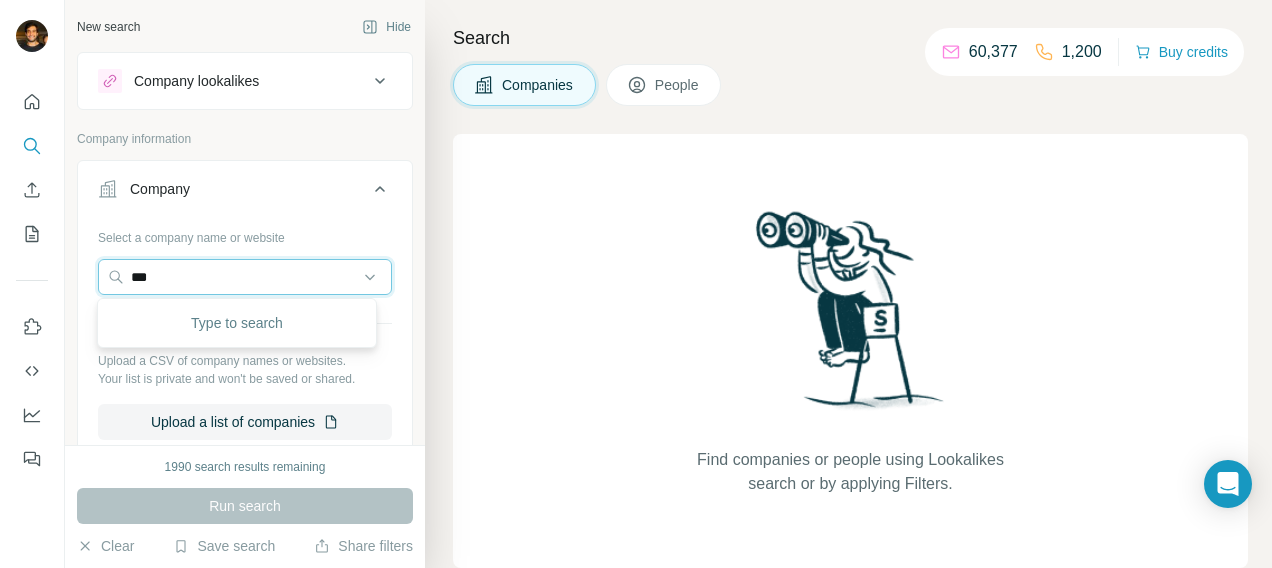 type on "****" 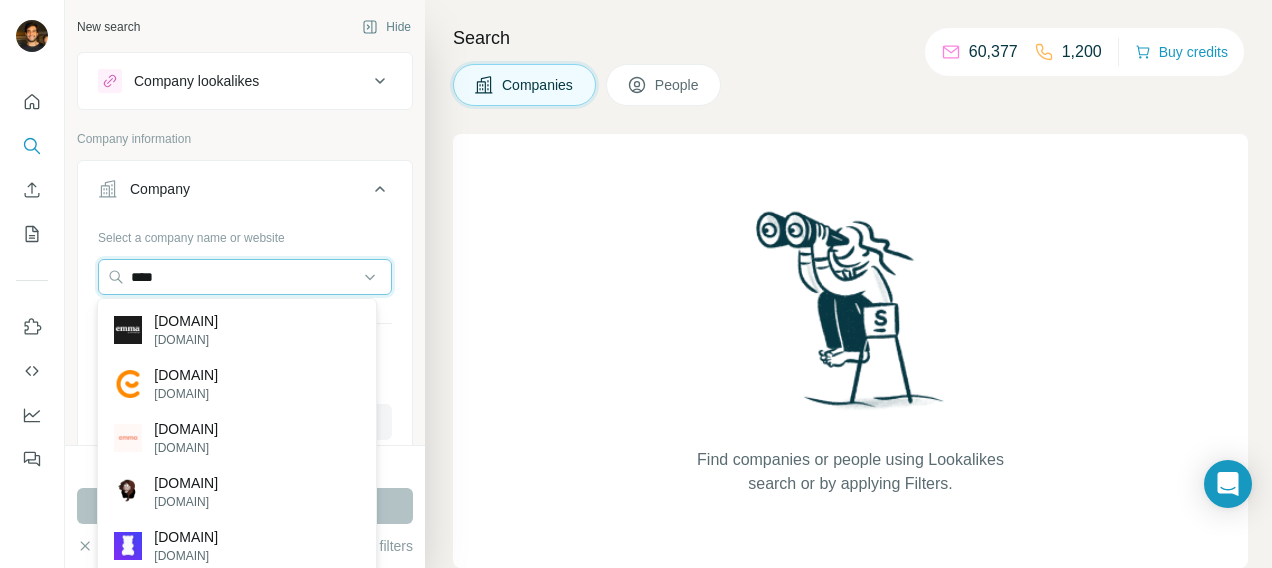 type 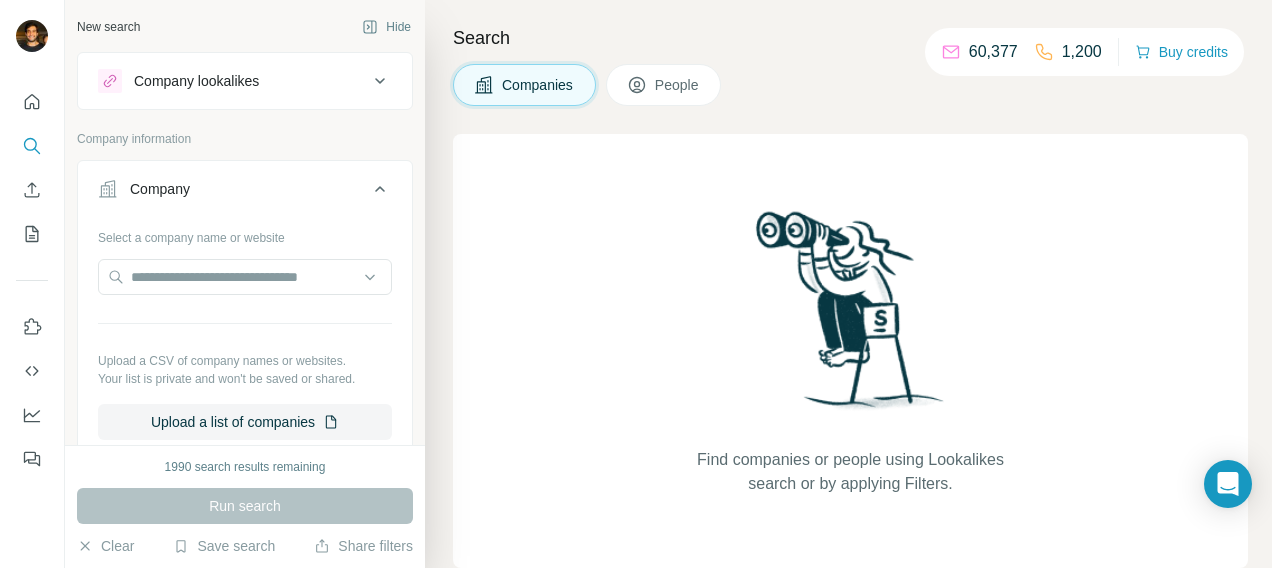 click on "Company information" at bounding box center (245, 139) 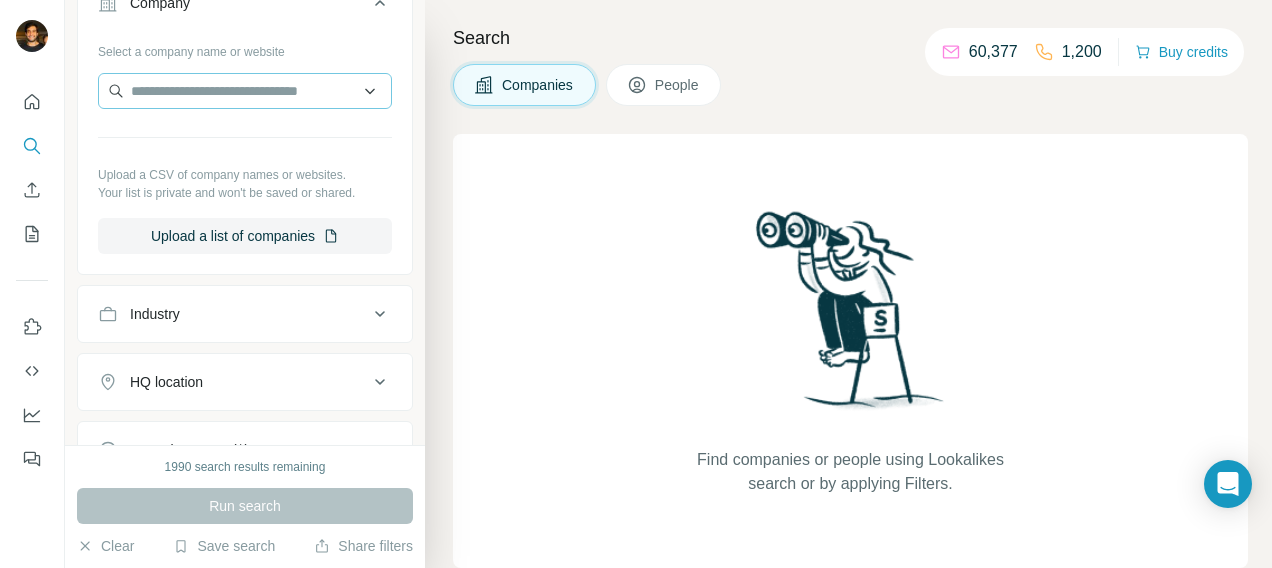 scroll, scrollTop: 202, scrollLeft: 0, axis: vertical 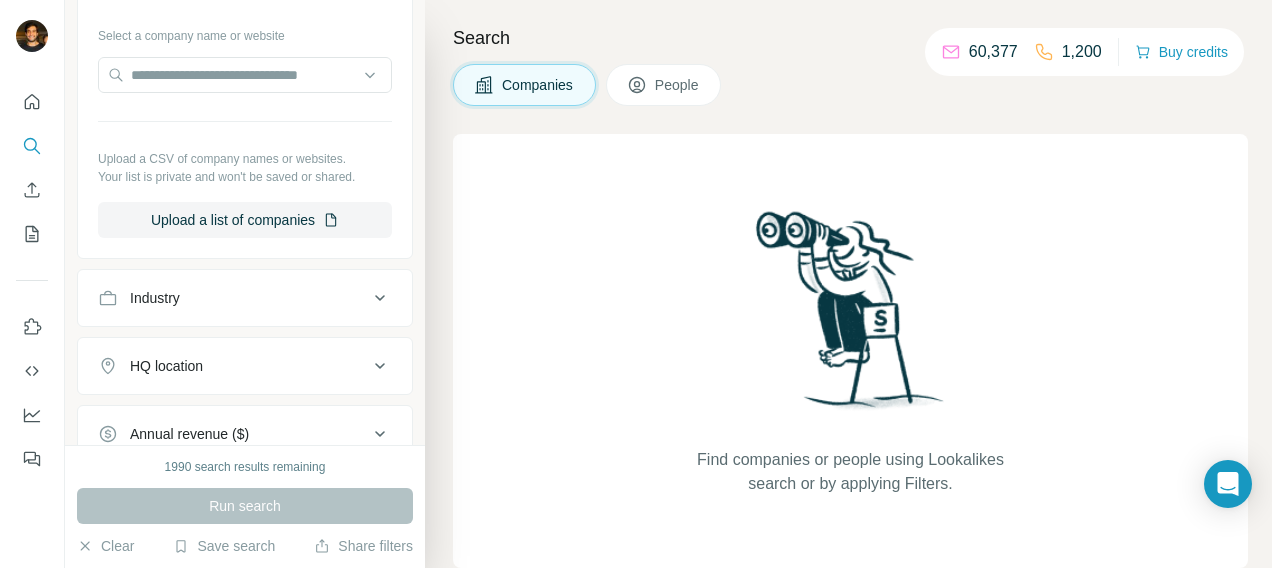 click on "Industry" at bounding box center [233, 298] 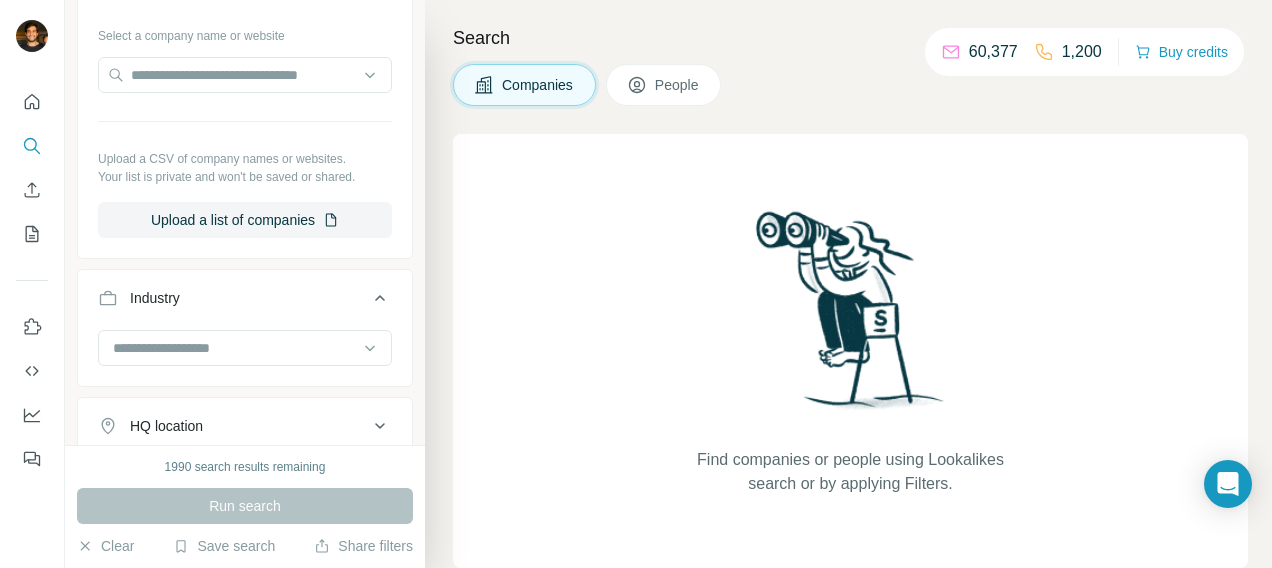 click on "Industry" at bounding box center (233, 298) 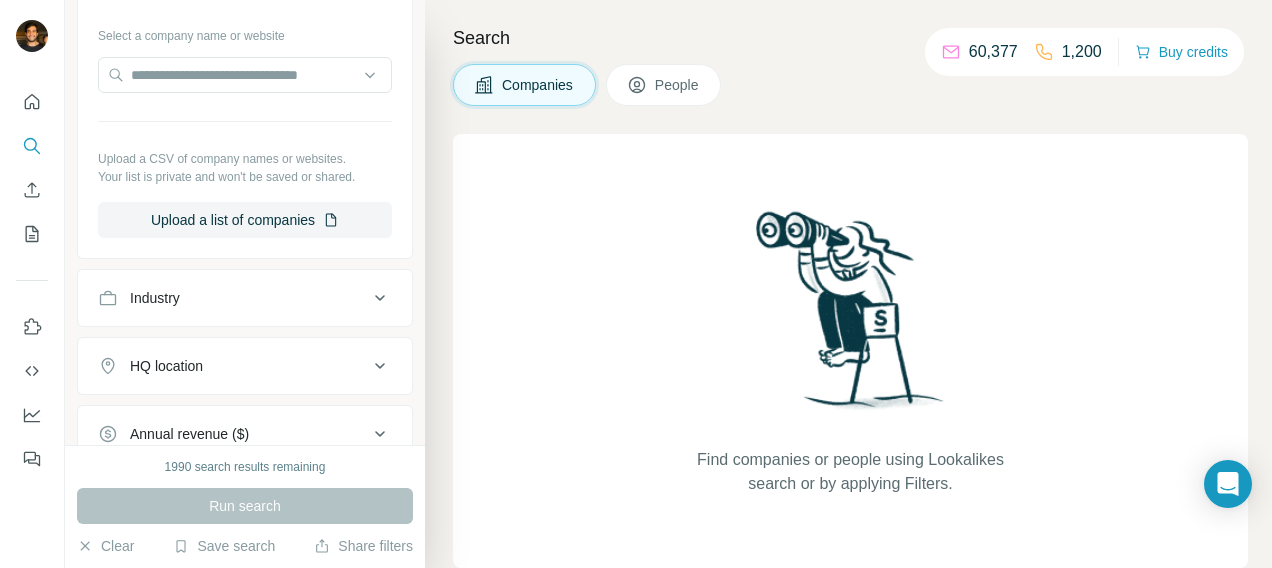 click on "HQ location" at bounding box center [245, 366] 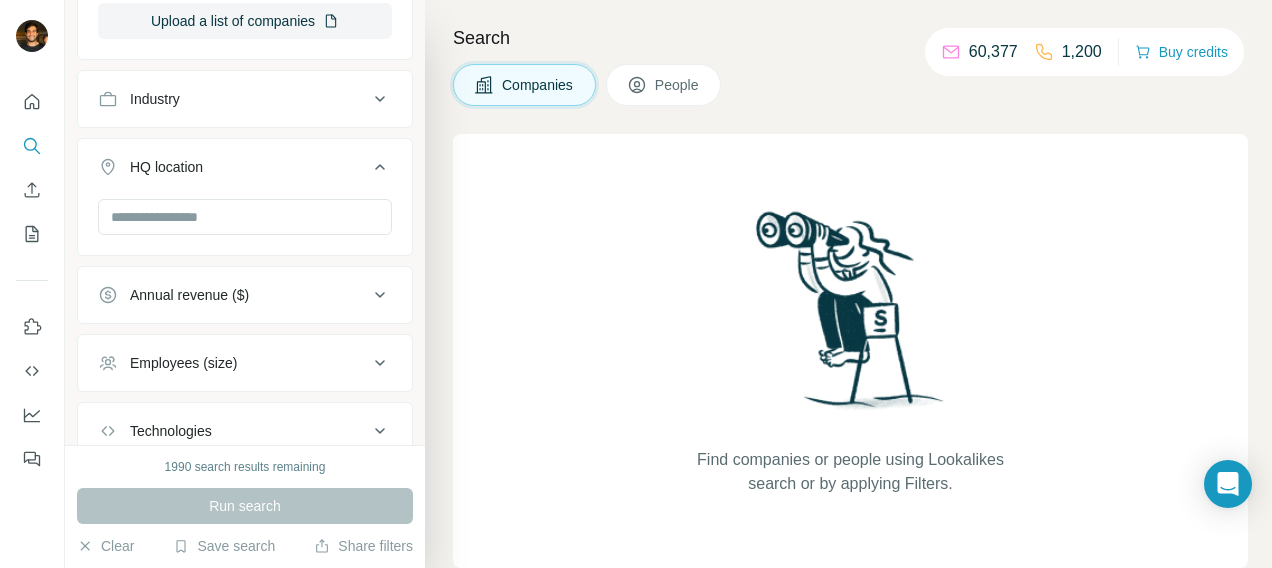 scroll, scrollTop: 402, scrollLeft: 0, axis: vertical 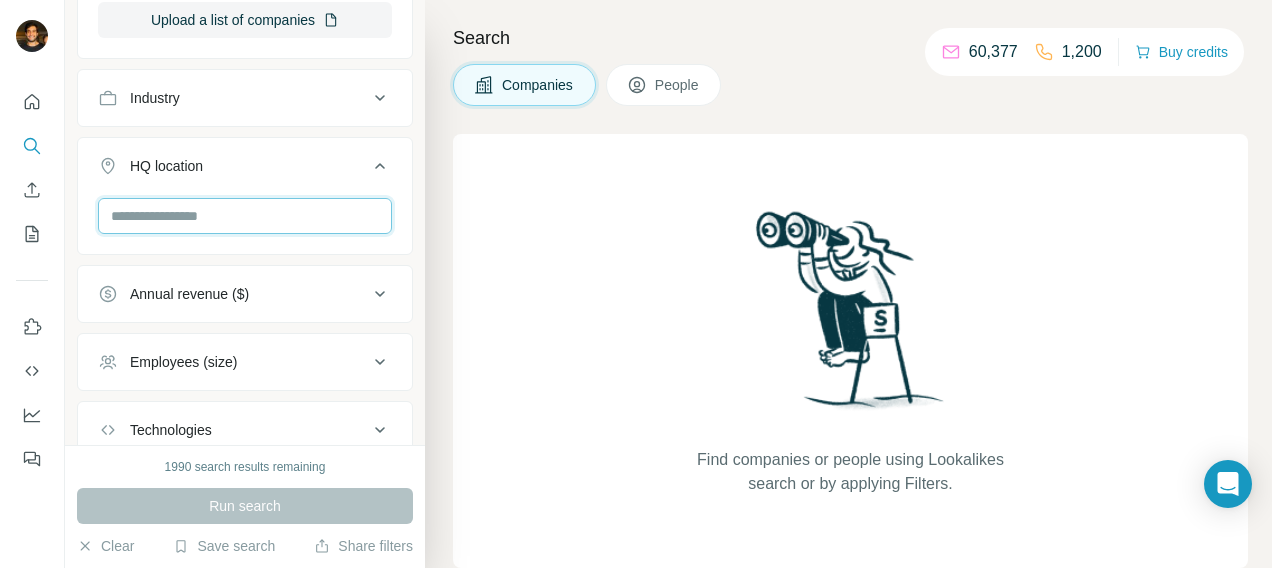 click at bounding box center (245, 216) 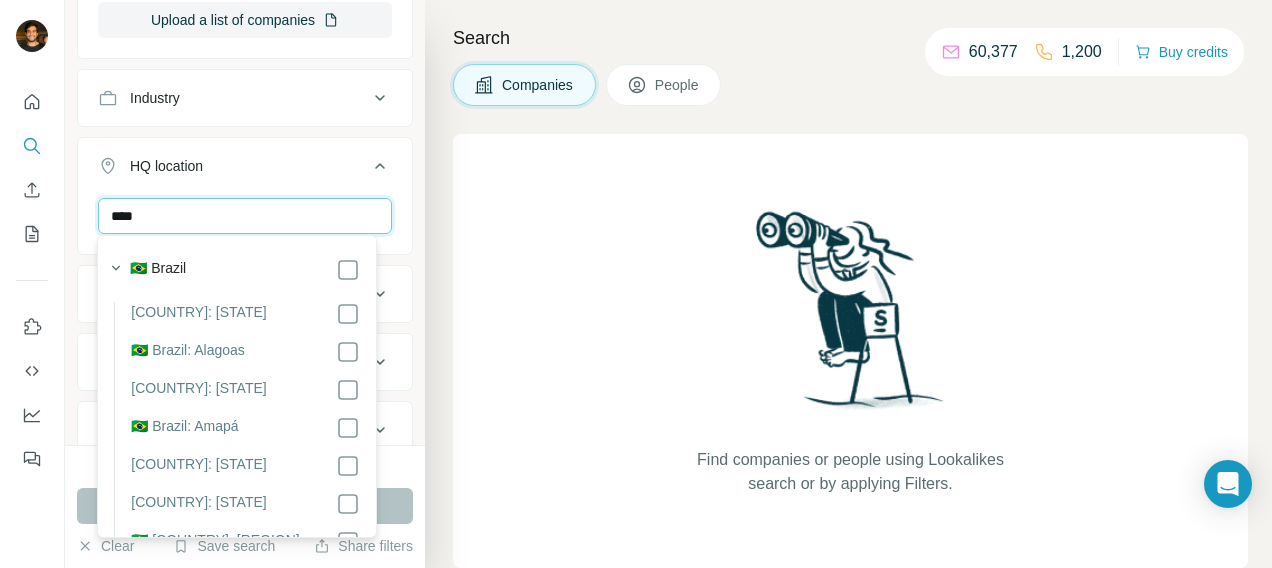 type on "****" 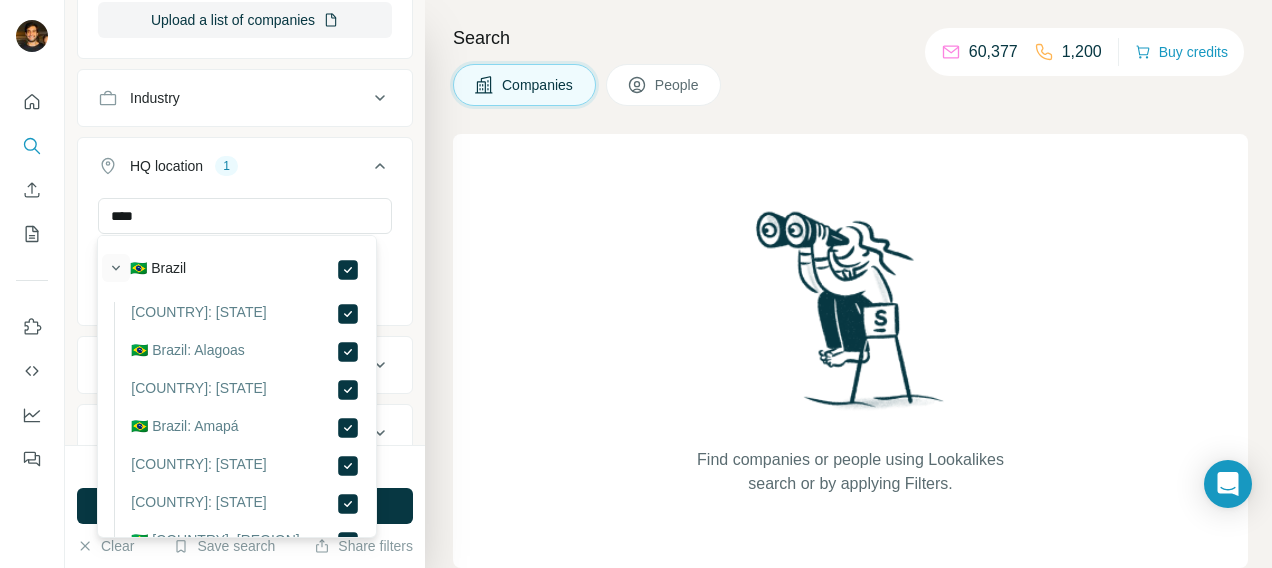 click 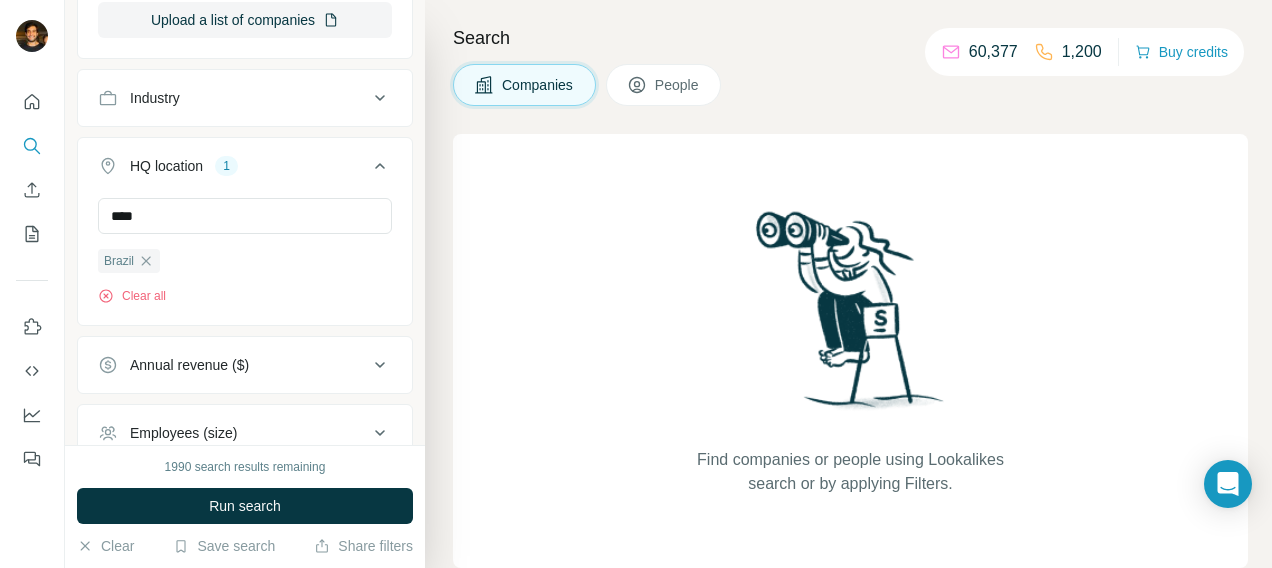 type 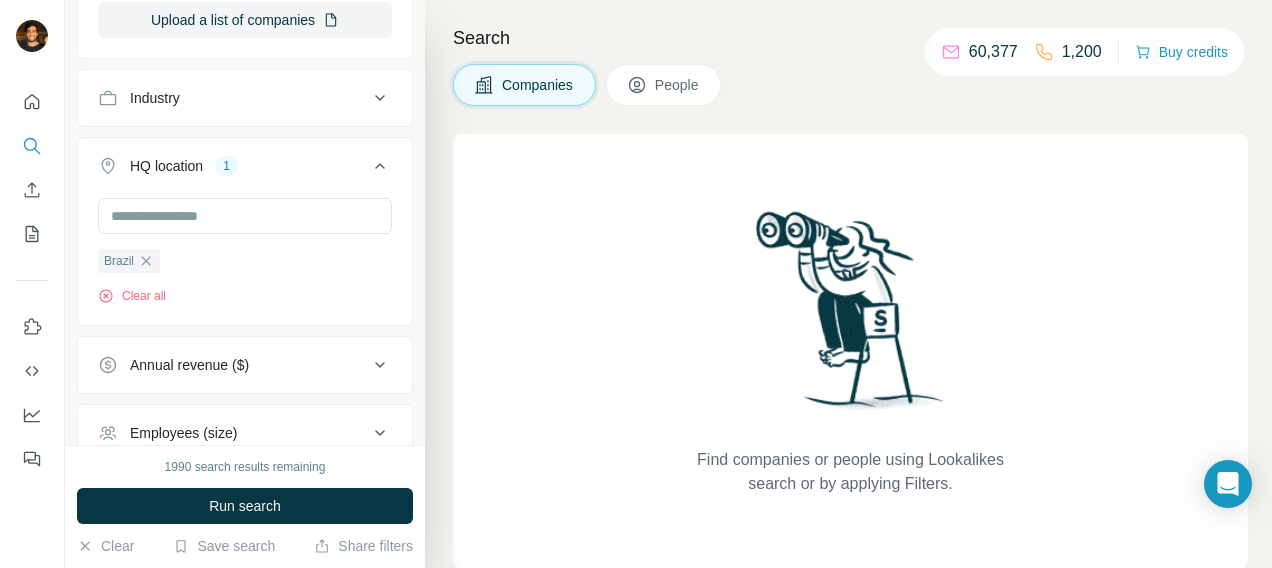 click on "New search Hide Company lookalikes Company information Company Select a company name or website Upload a CSV of company names or websites. Your list is private and won't be saved or shared. Upload a list of companies Industry HQ location 1 [COUNTRY] Clear all Annual revenue ($) Employees (size) Technologies Keywords" at bounding box center [245, 222] 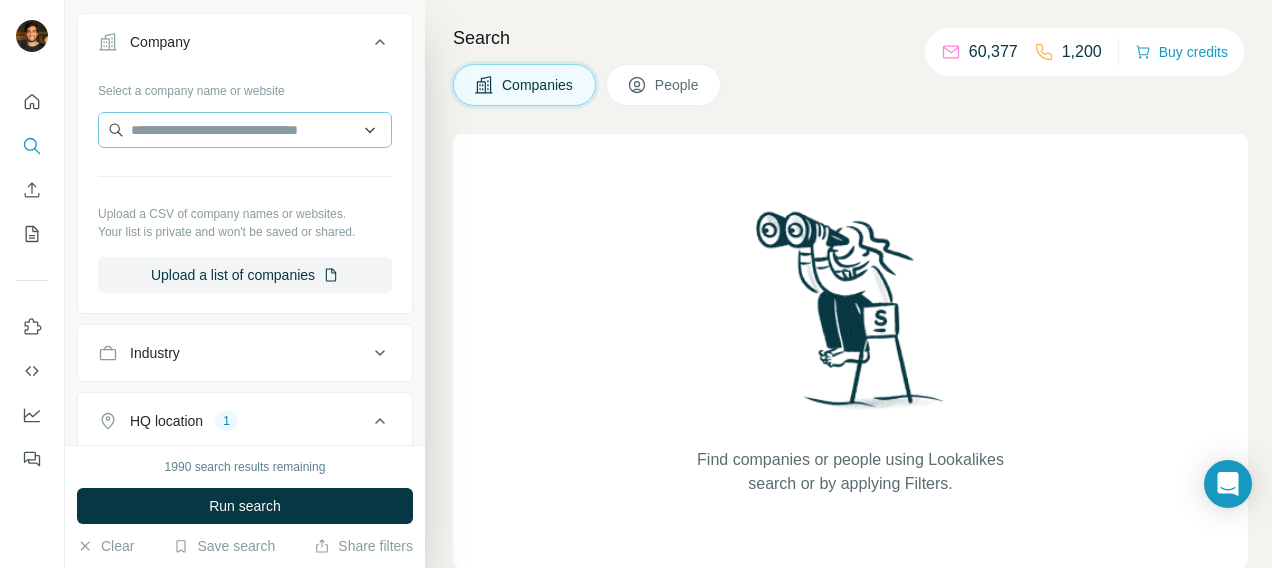 scroll, scrollTop: 145, scrollLeft: 0, axis: vertical 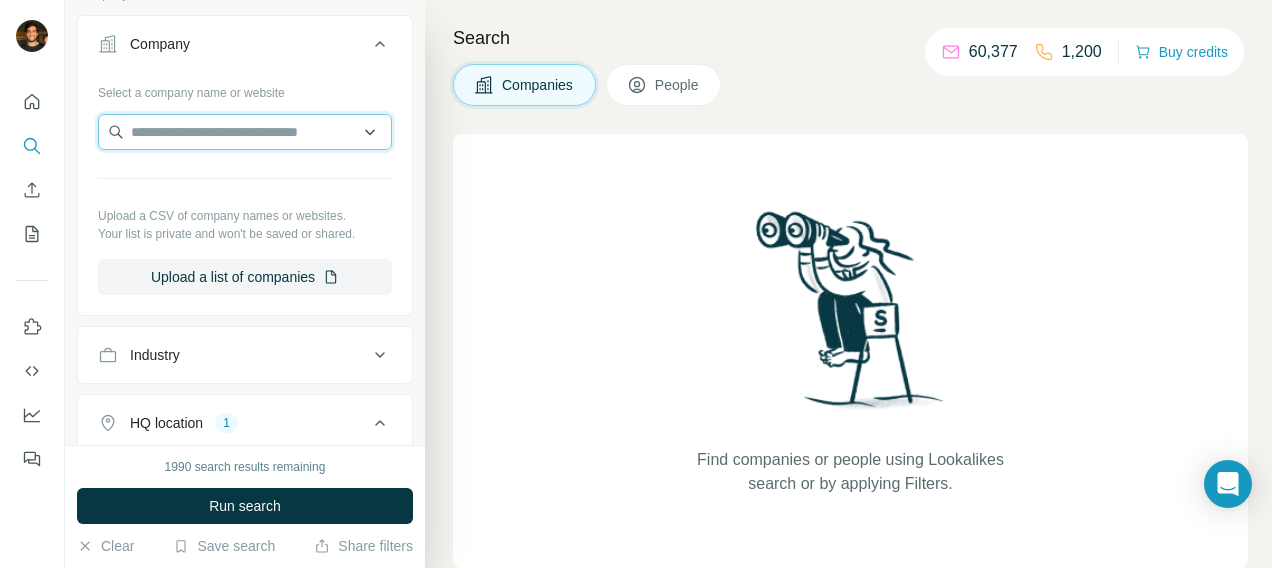 click at bounding box center [245, 132] 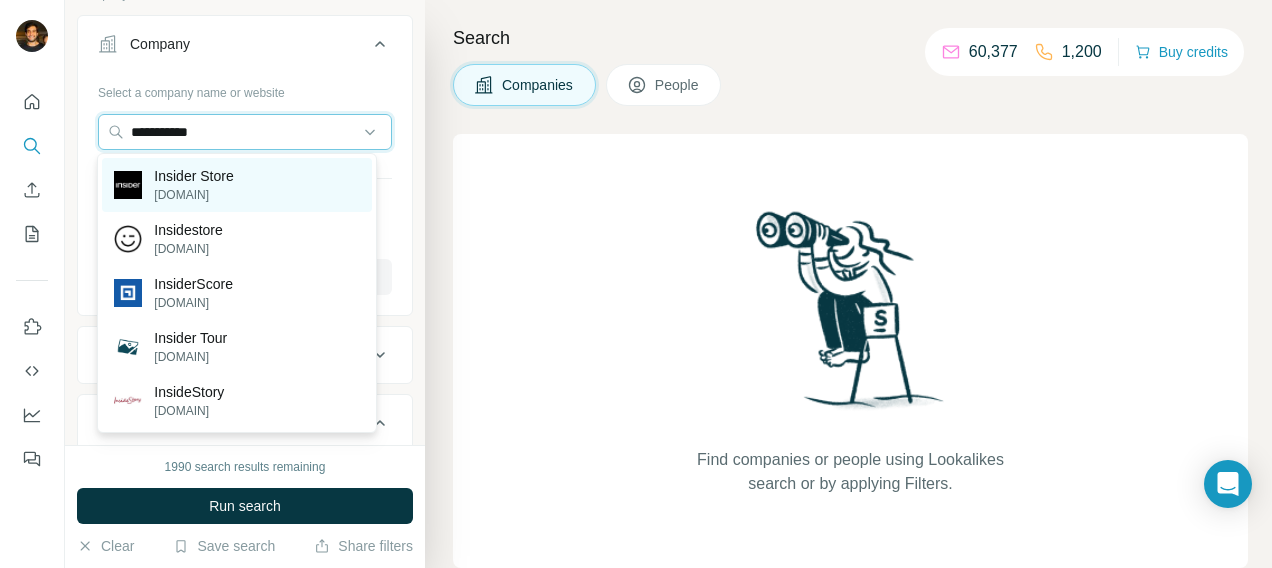 type on "**********" 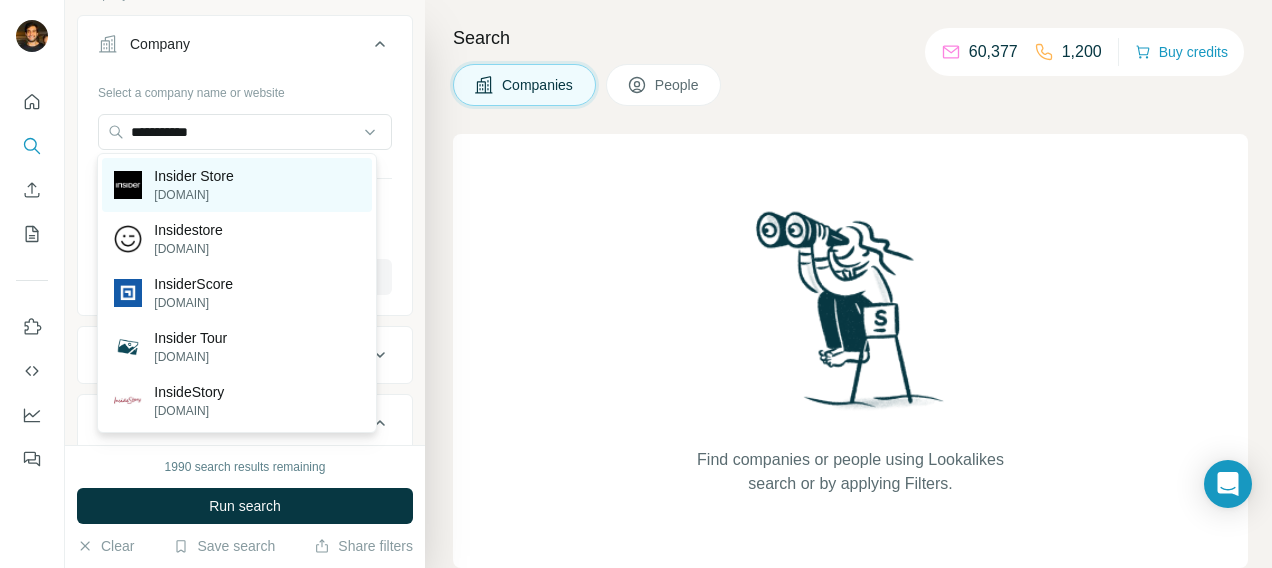 click on "[DOMAIN]" at bounding box center (193, 195) 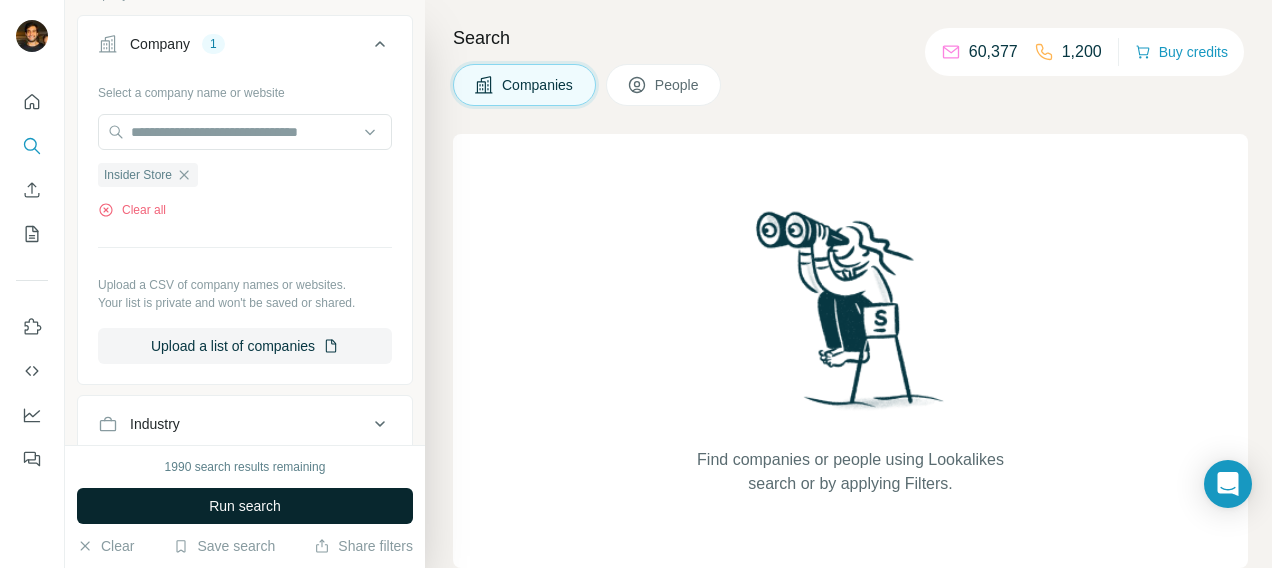 click on "Run search" at bounding box center (245, 506) 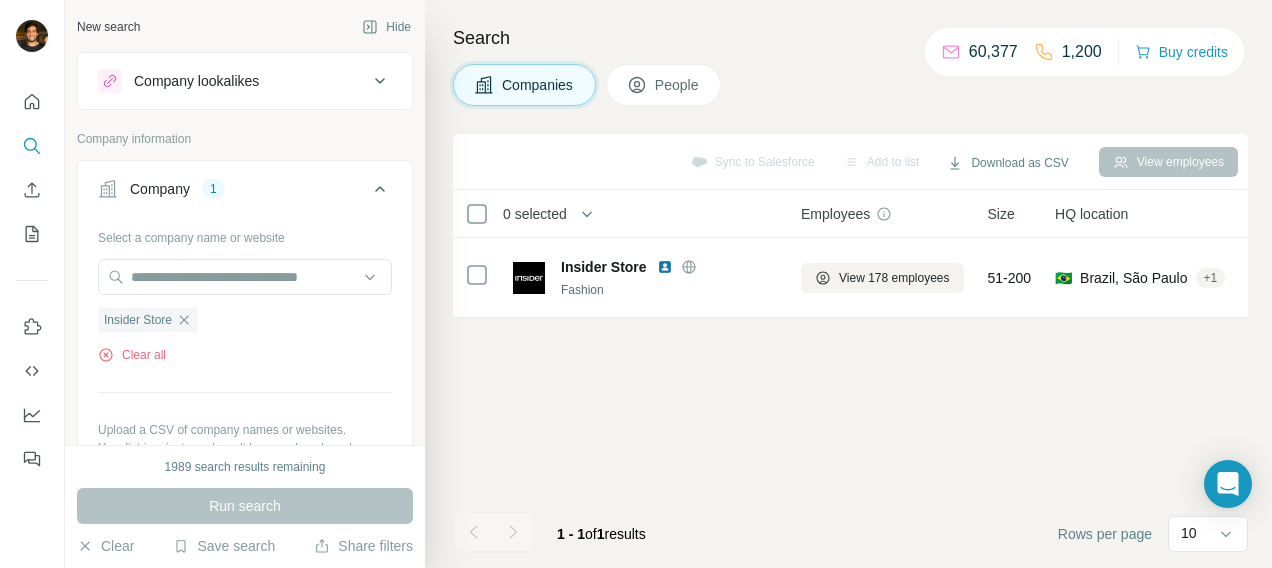 scroll, scrollTop: 26, scrollLeft: 0, axis: vertical 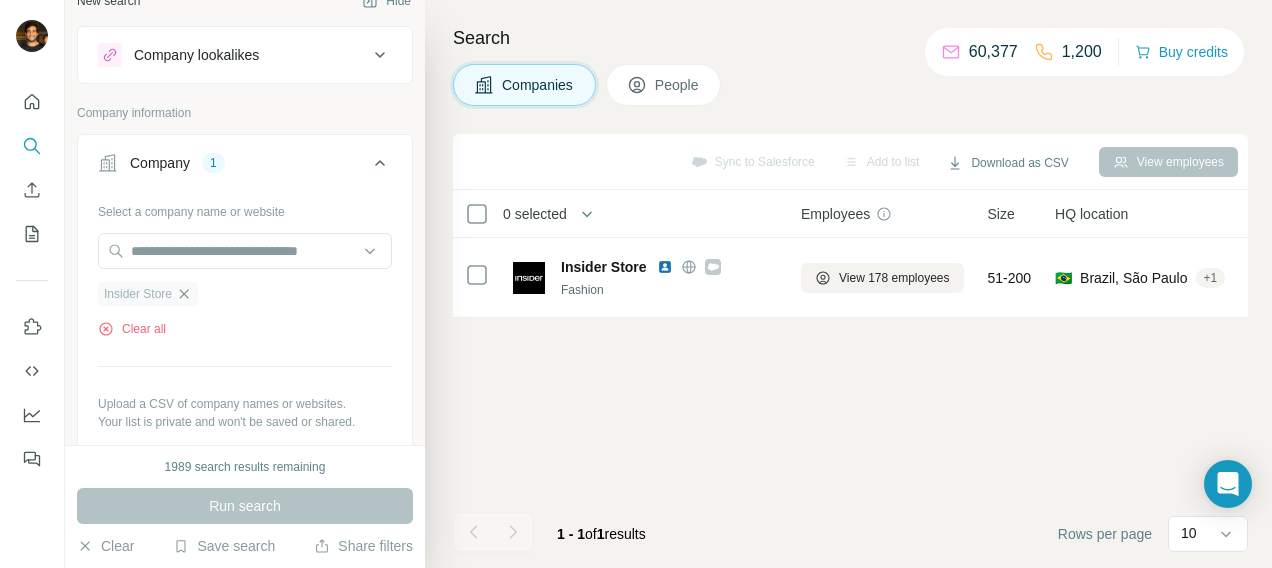 click 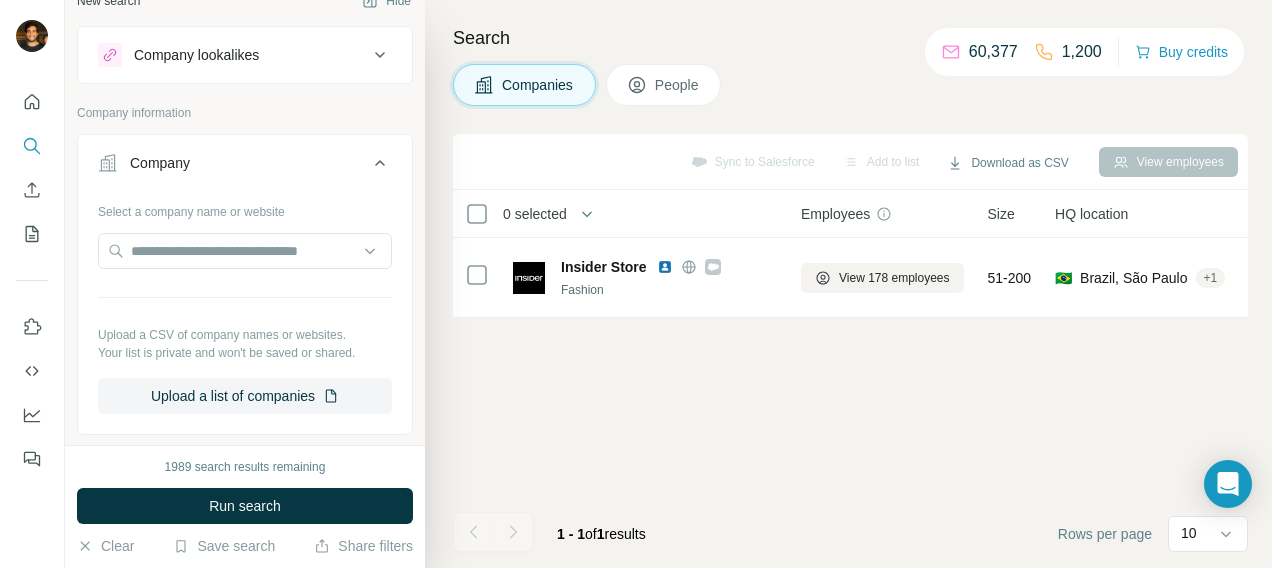 click on "Company lookalikes" at bounding box center (196, 55) 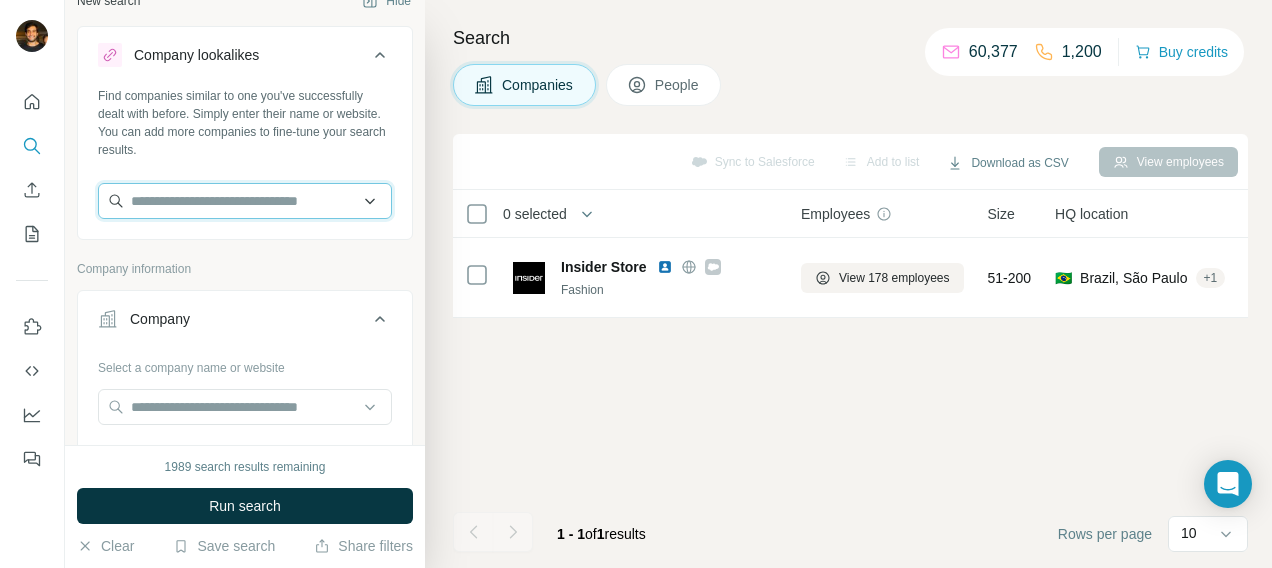click at bounding box center (245, 201) 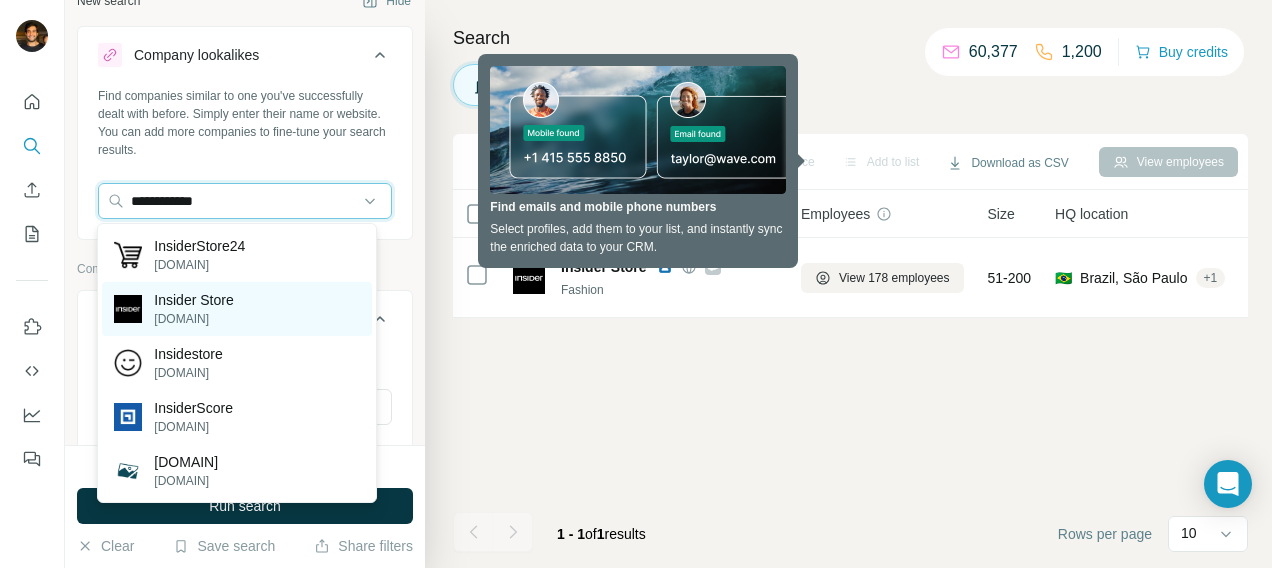 type on "**********" 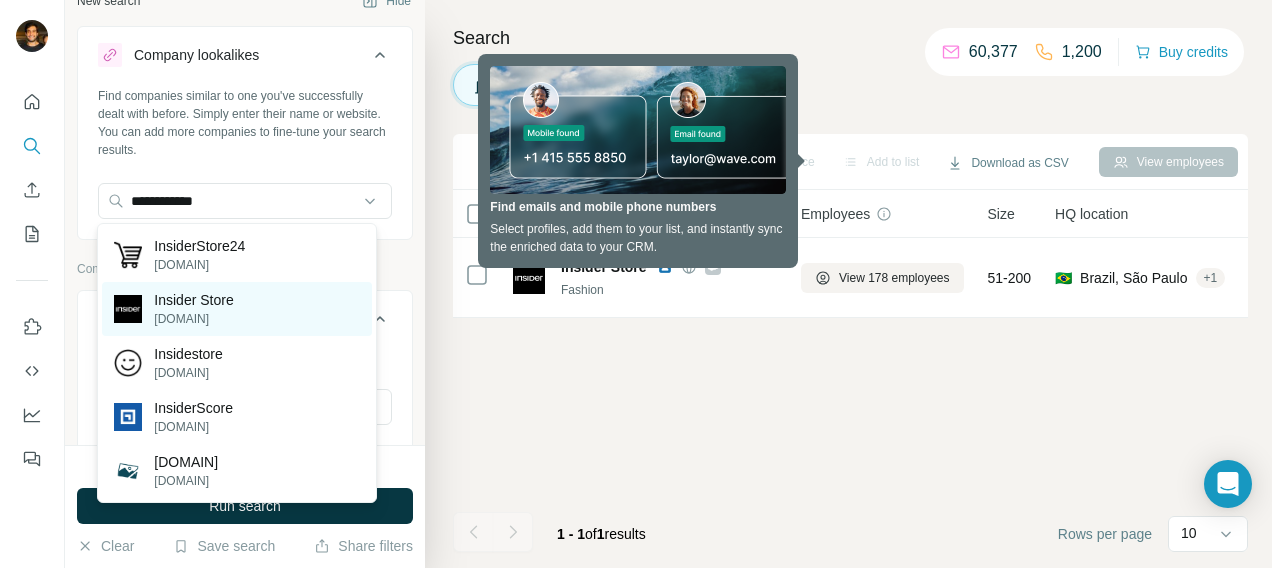 click on "[DOMAIN]" at bounding box center [193, 319] 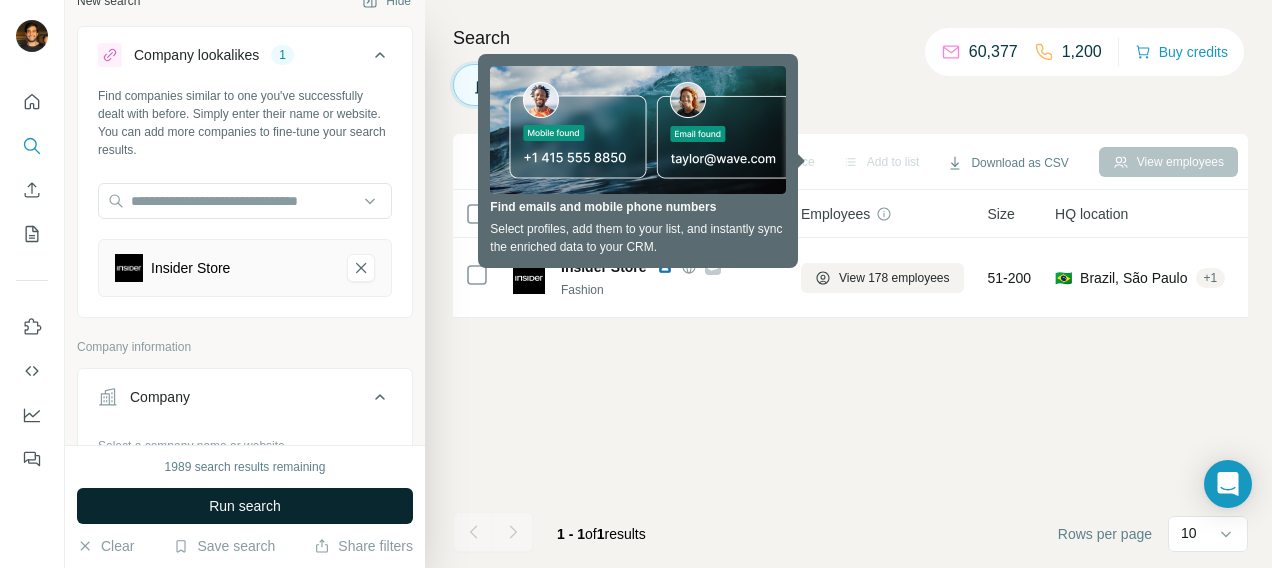 click on "Run search" at bounding box center [245, 506] 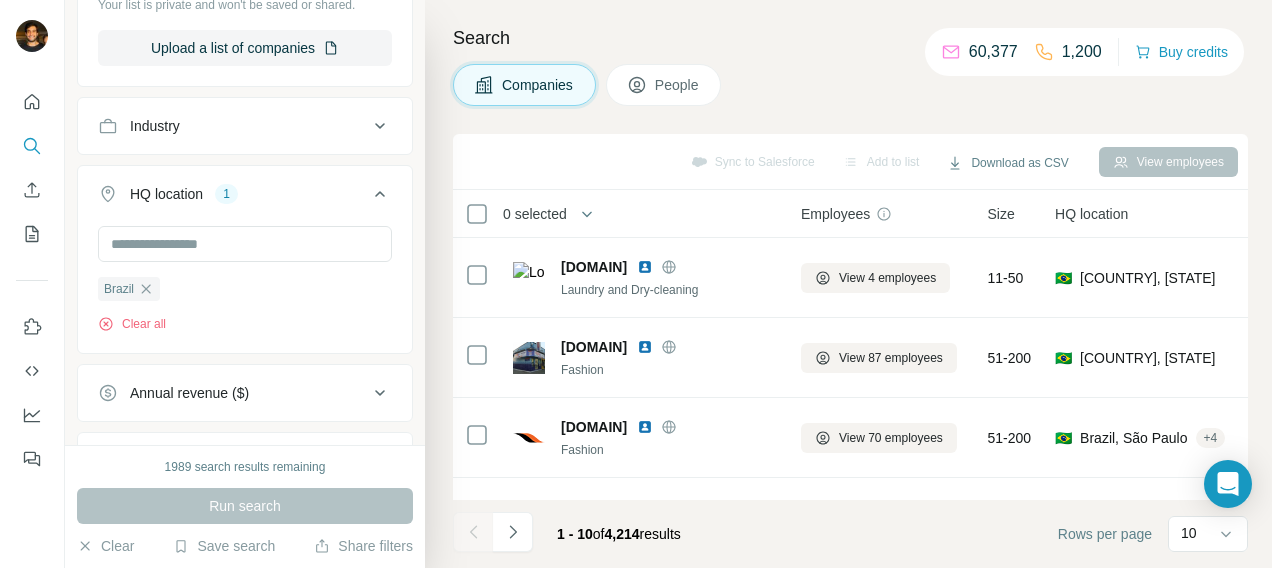 scroll, scrollTop: 771, scrollLeft: 0, axis: vertical 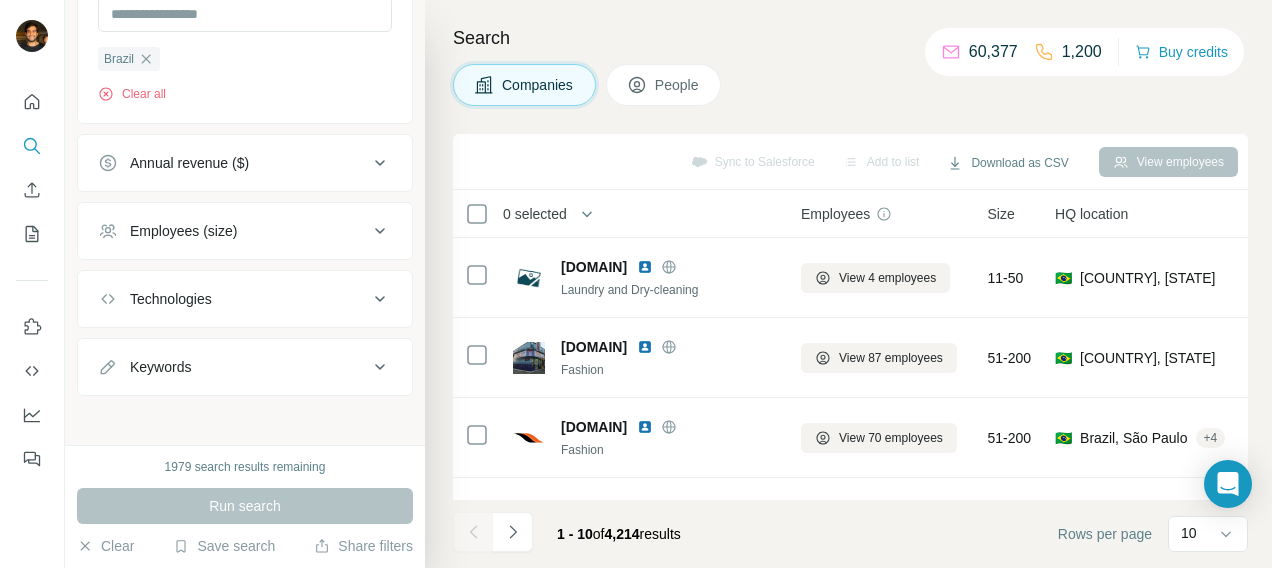 click on "Sync to Salesforce Add to list Download as CSV View employees" at bounding box center (850, 161) 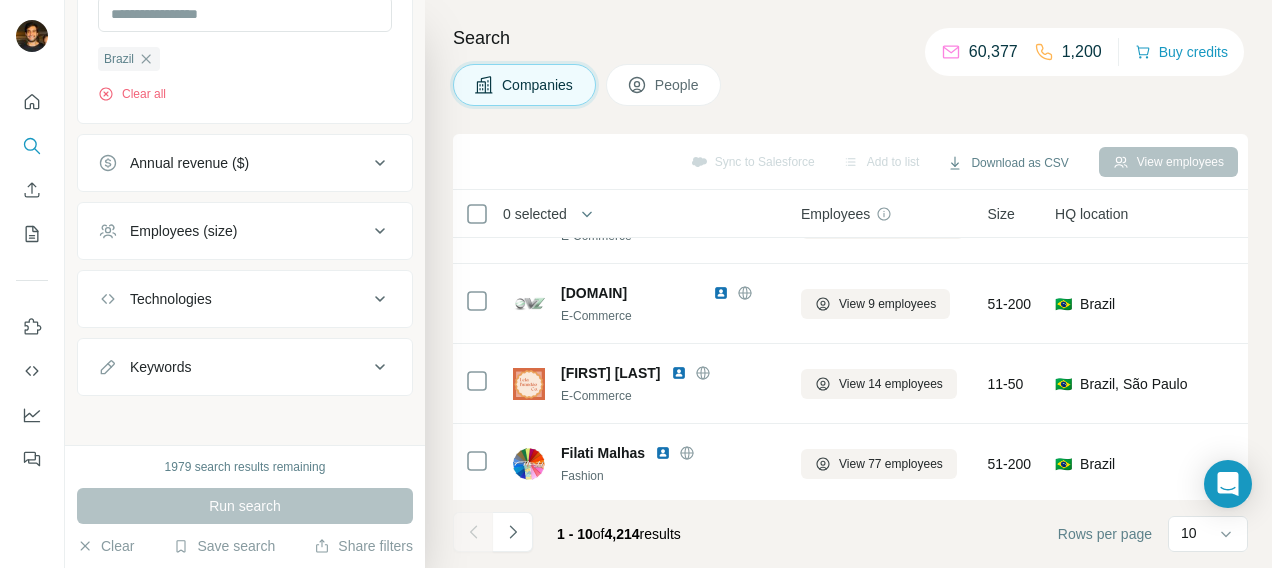 scroll, scrollTop: 547, scrollLeft: 0, axis: vertical 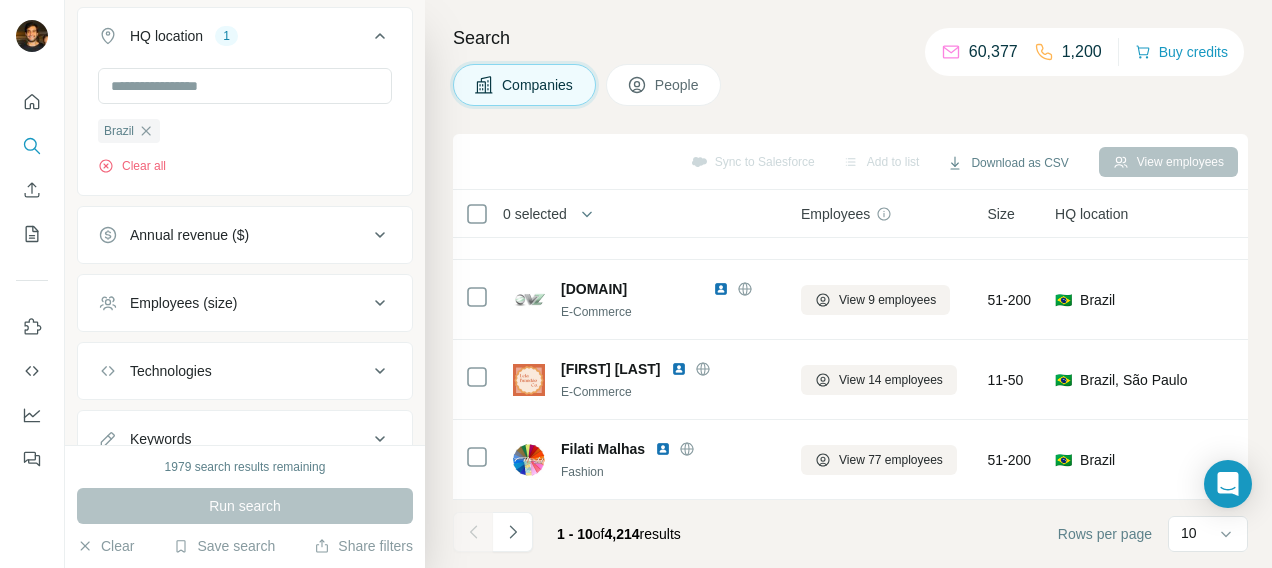 click on "Employees (size)" at bounding box center [233, 303] 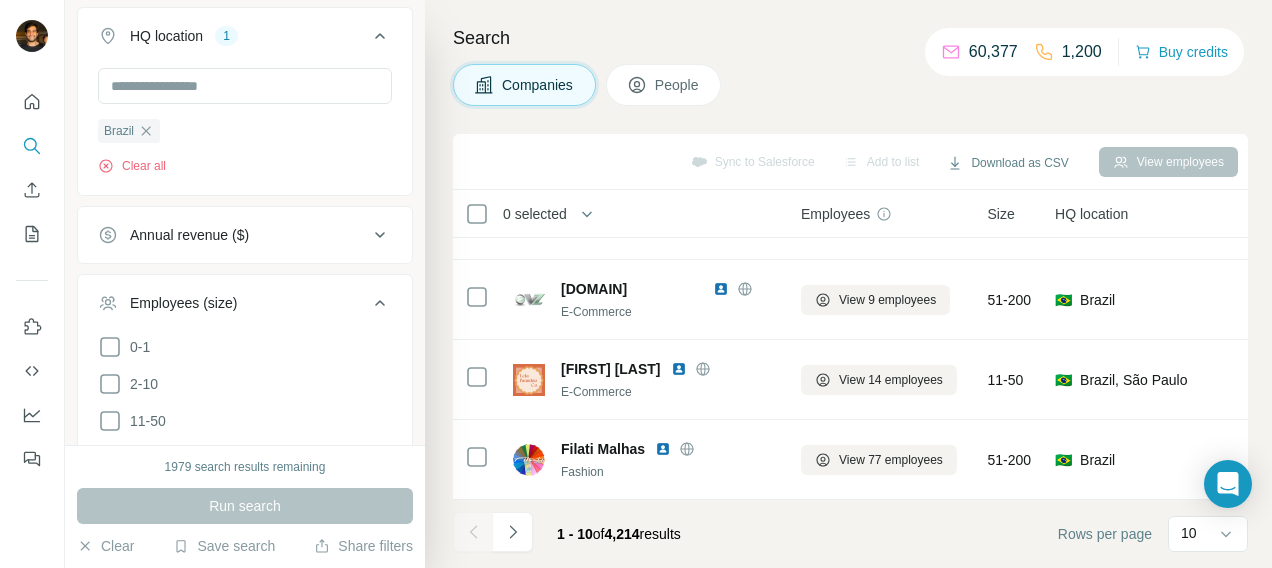 click on "Employees (size)" at bounding box center [233, 303] 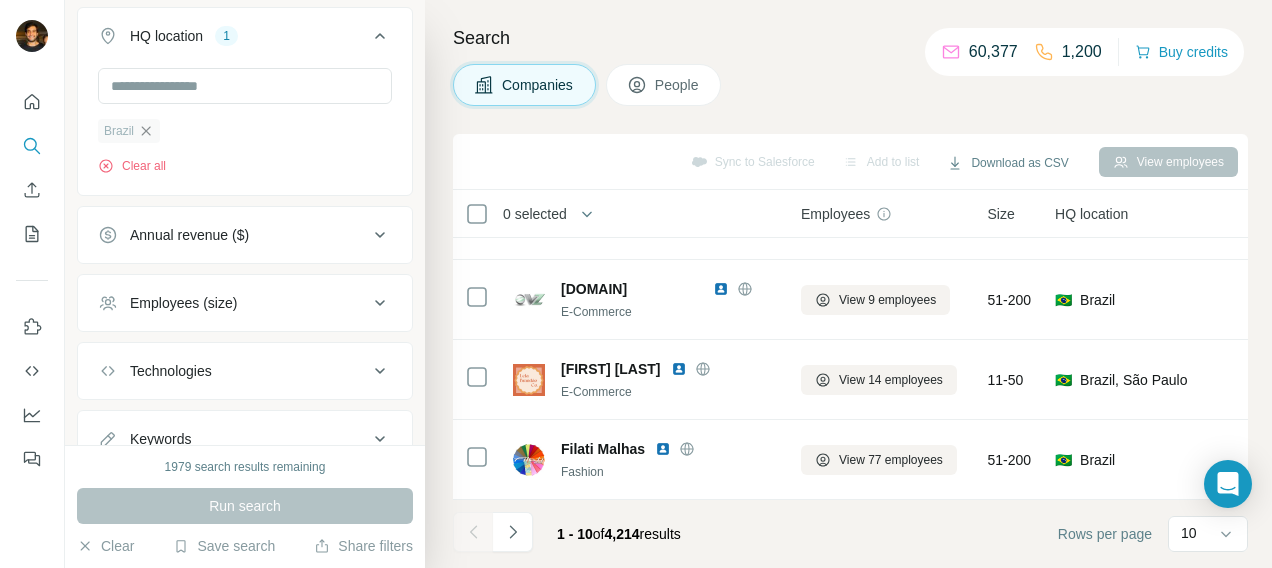 click 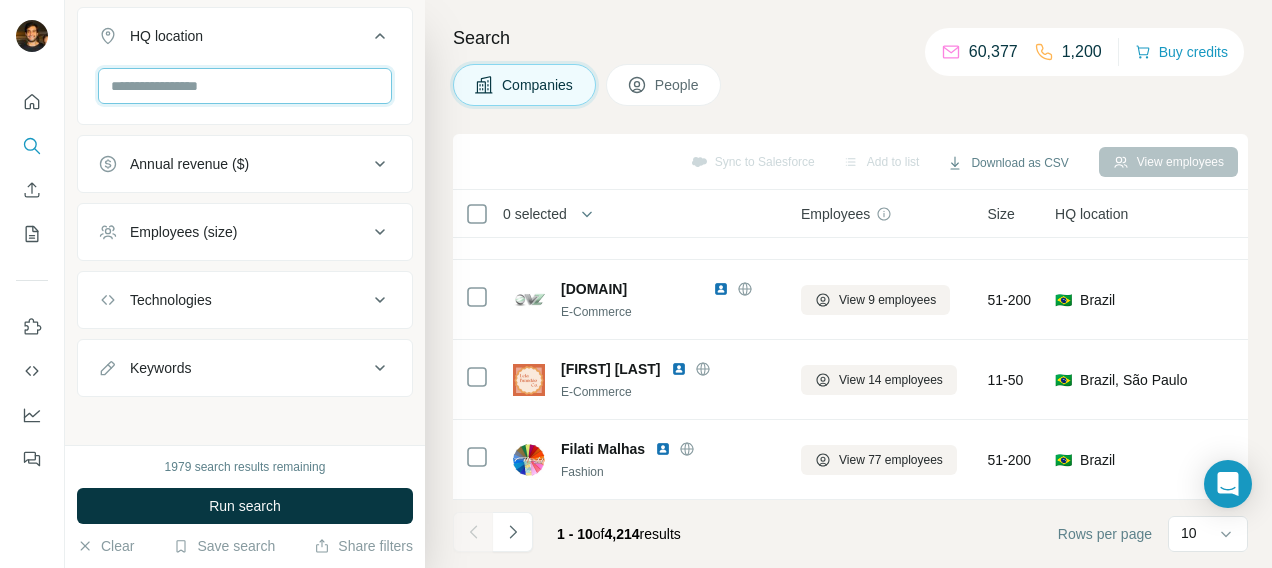 click at bounding box center [245, 86] 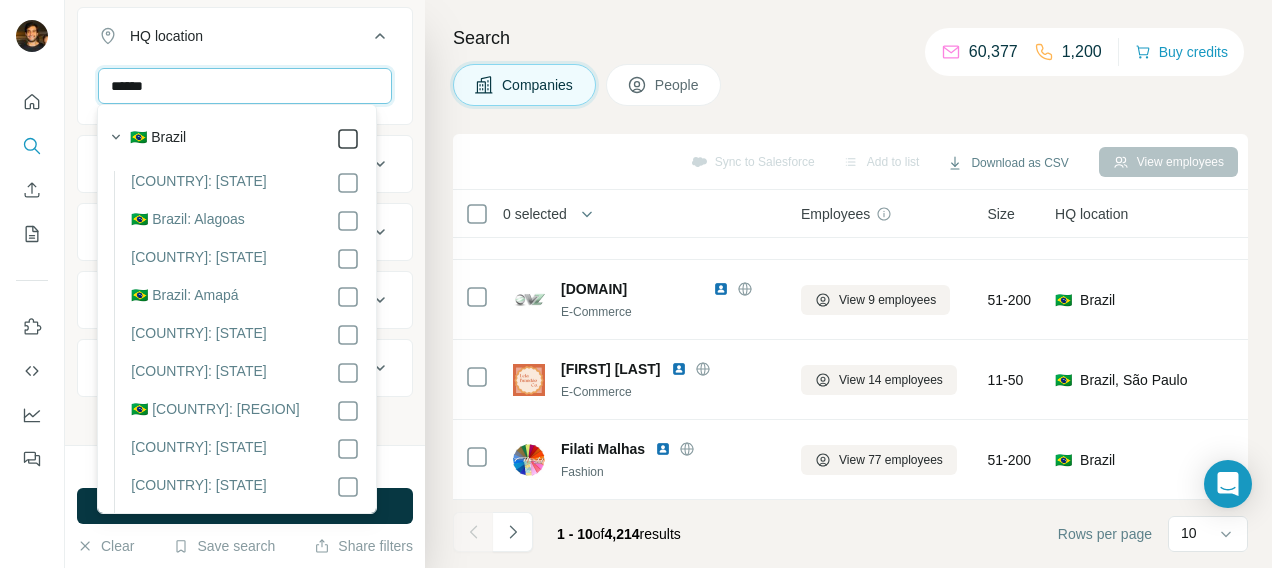 type on "******" 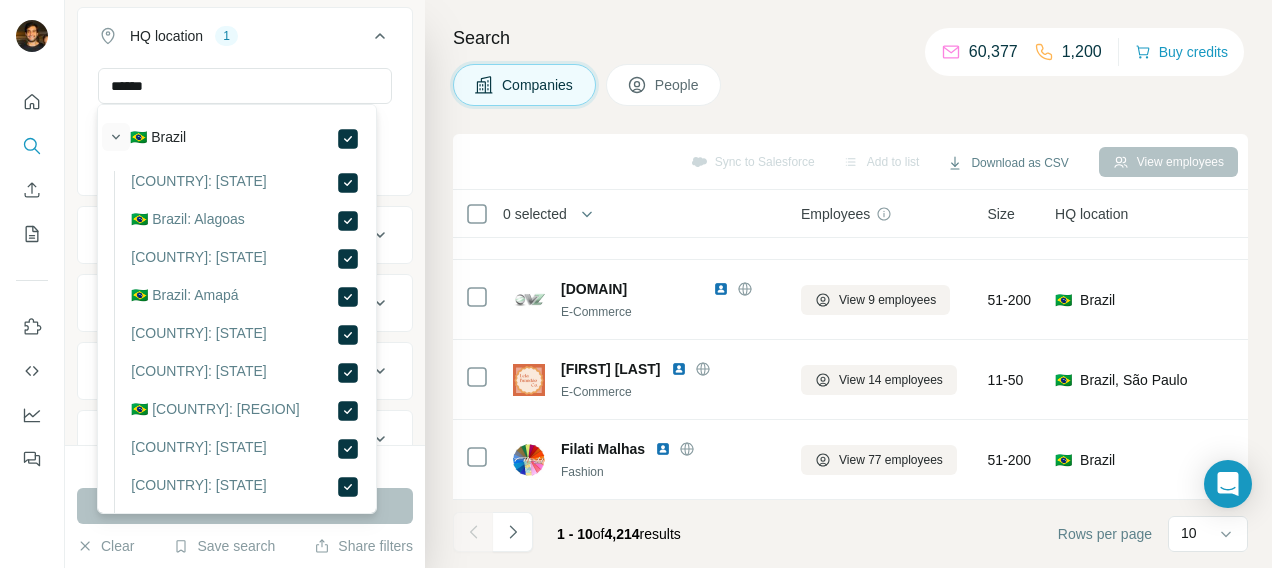 click 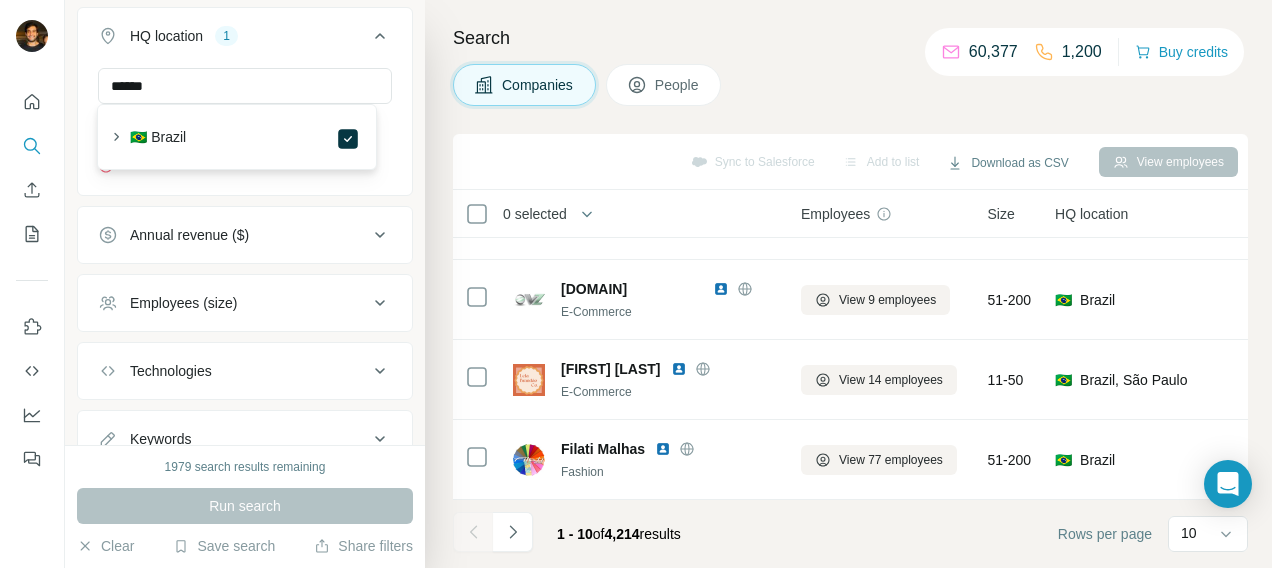 type 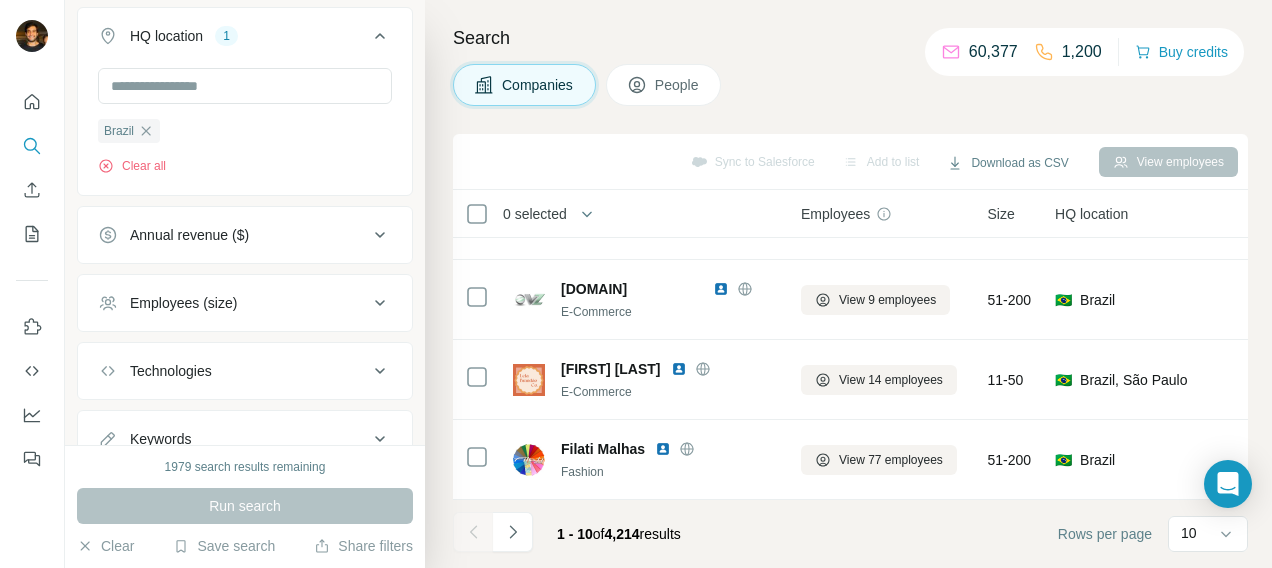 click on "View 4 employees 11-50 🇧🇷 [COUNTRY], [REGION] Not in a list - Lavilagos is an individual & family services company based out of 584 Av. Teixeira e Souza - Vila Nova, Cabo Frio, [COUNTRY]. Google Tag Manager, JivoChat, PHP, Google Analytics, jQuery, Bootstrap, OWL Carousel, Hotjar, Popper, Facebook Pixel Laundry and Dry-cleaning, Fashion, E-Commerce, Consumer Goods, Retail, Textiles, Lifestyle laundry maintaining garments laundry facilities clothing garments textile hygiene clothes dry washing sensitive clothes hygiene blankets reducing wear washing clothing label dry-cleaning dry-cleaning equipment textile fabrics washer wear wash fabric washing machines qualifying textile water washing cleaning blankets wool hygiene water wash clean industrial washer remove blankets dry customize" at bounding box center (848, 284) 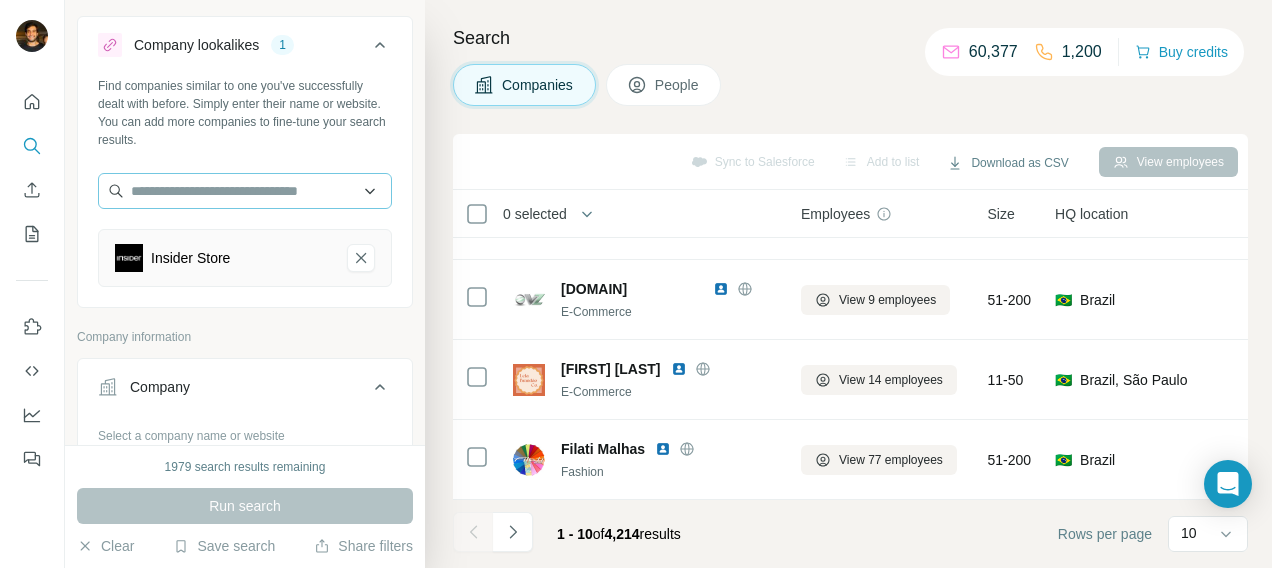 scroll, scrollTop: 34, scrollLeft: 0, axis: vertical 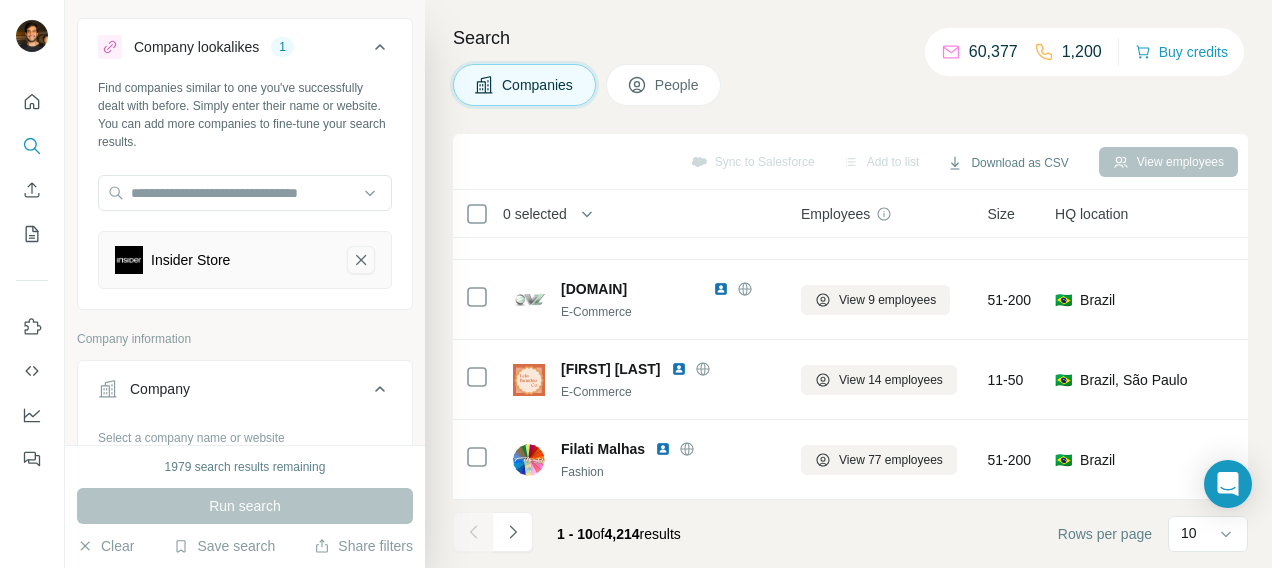 click 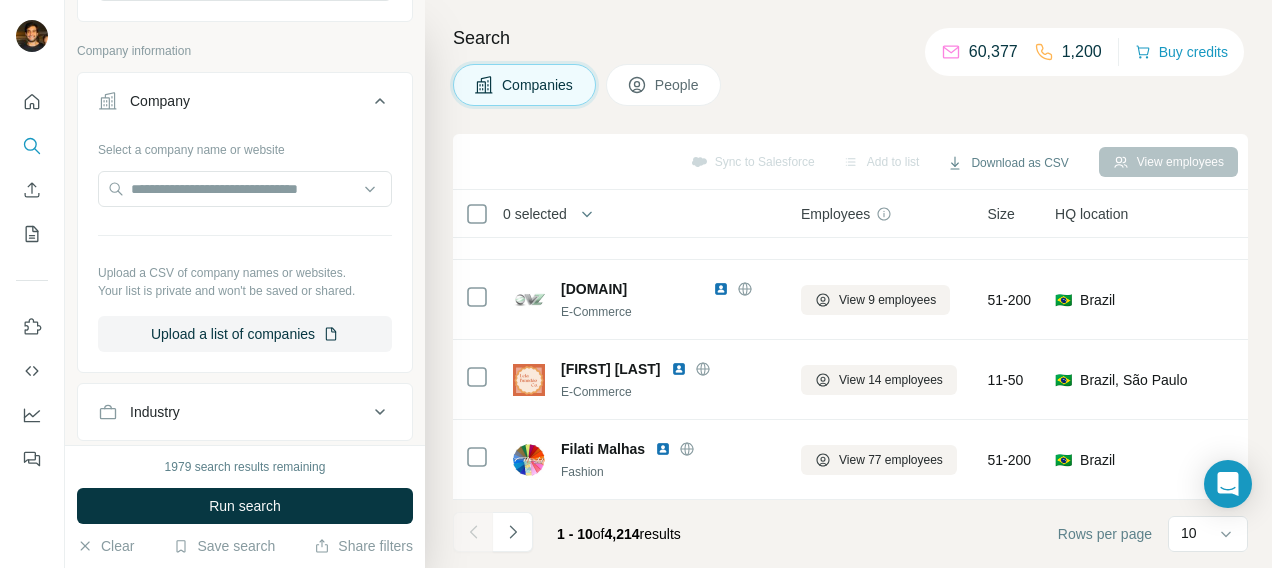 scroll, scrollTop: 244, scrollLeft: 0, axis: vertical 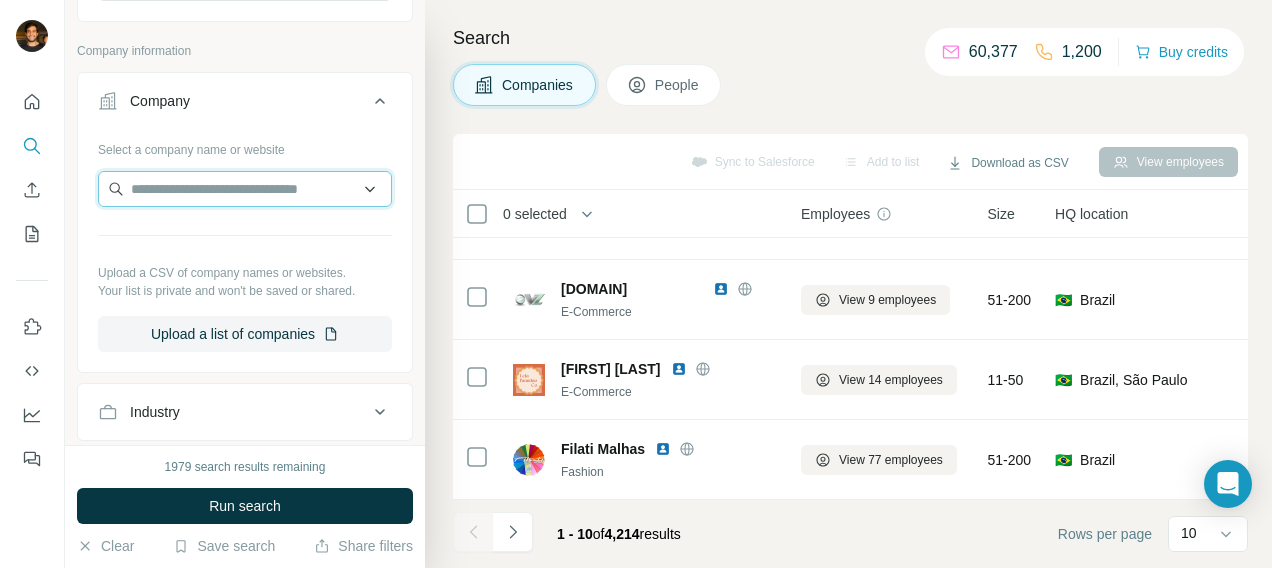 click at bounding box center (245, 189) 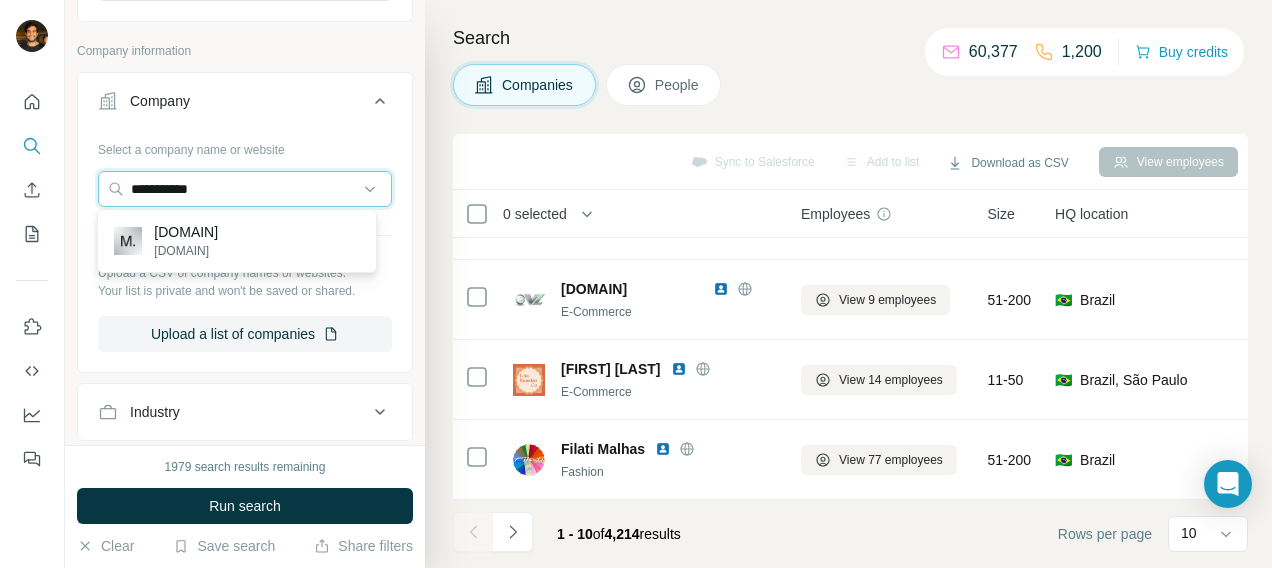 type on "**********" 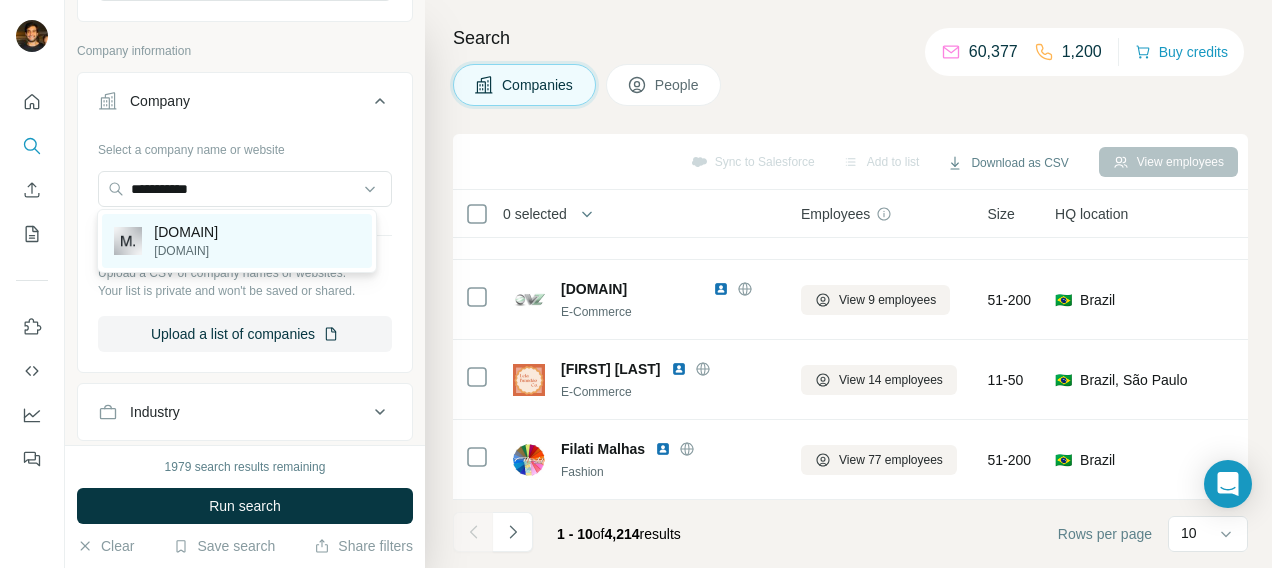 click on "[DOMAIN]" at bounding box center [186, 232] 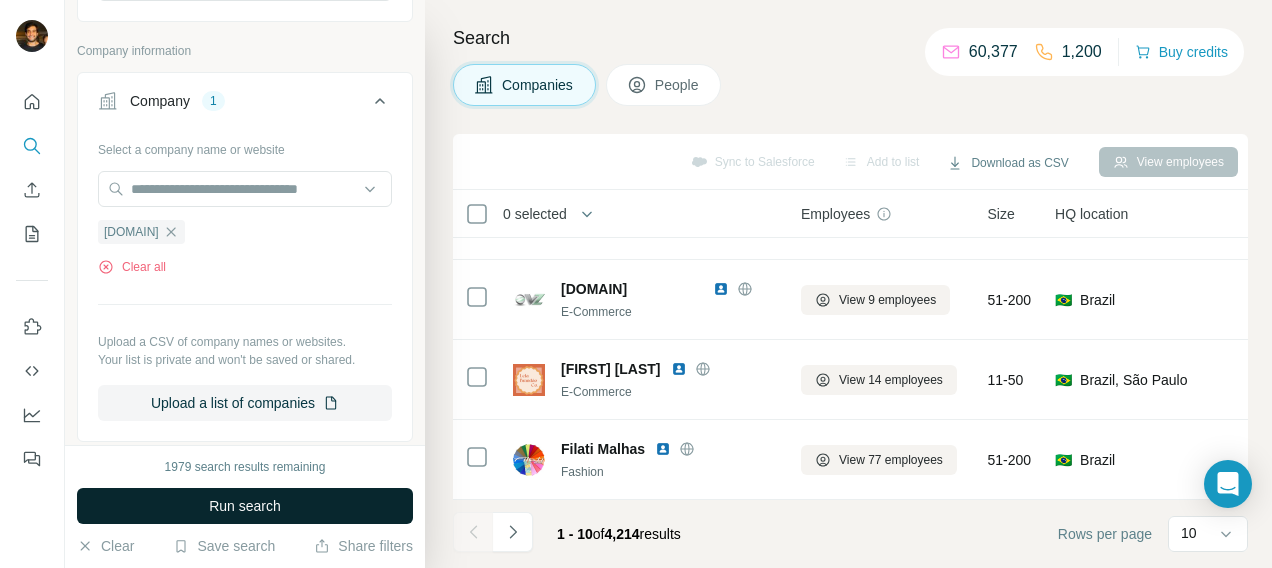 click on "Run search" at bounding box center (245, 506) 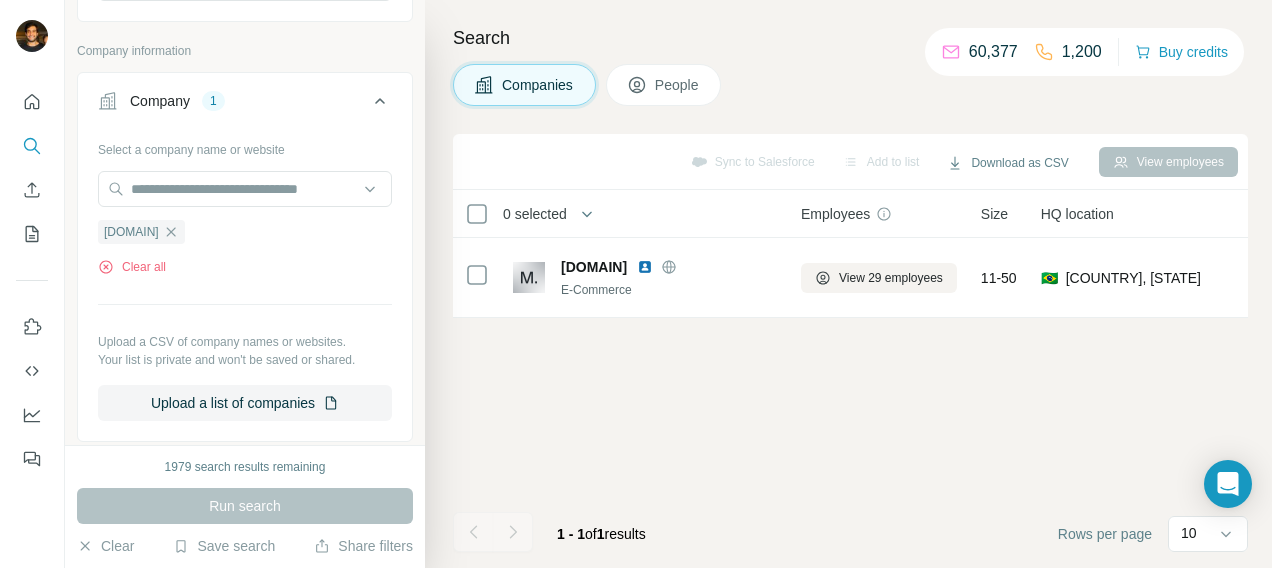 scroll, scrollTop: 0, scrollLeft: 0, axis: both 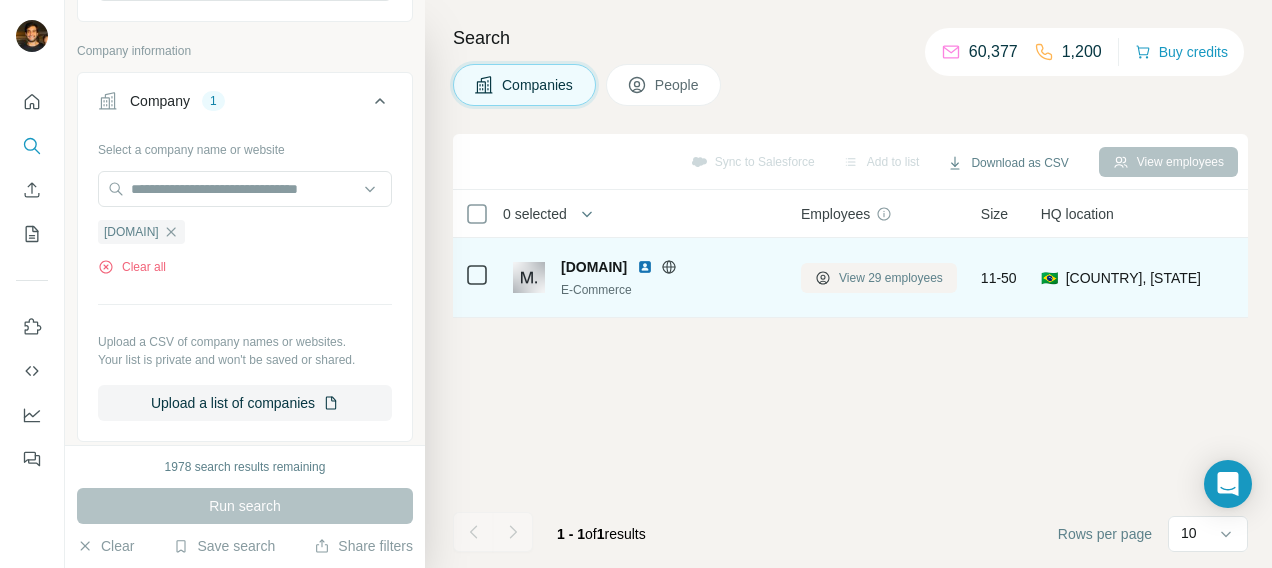 click on "View 29 employees" at bounding box center (891, 278) 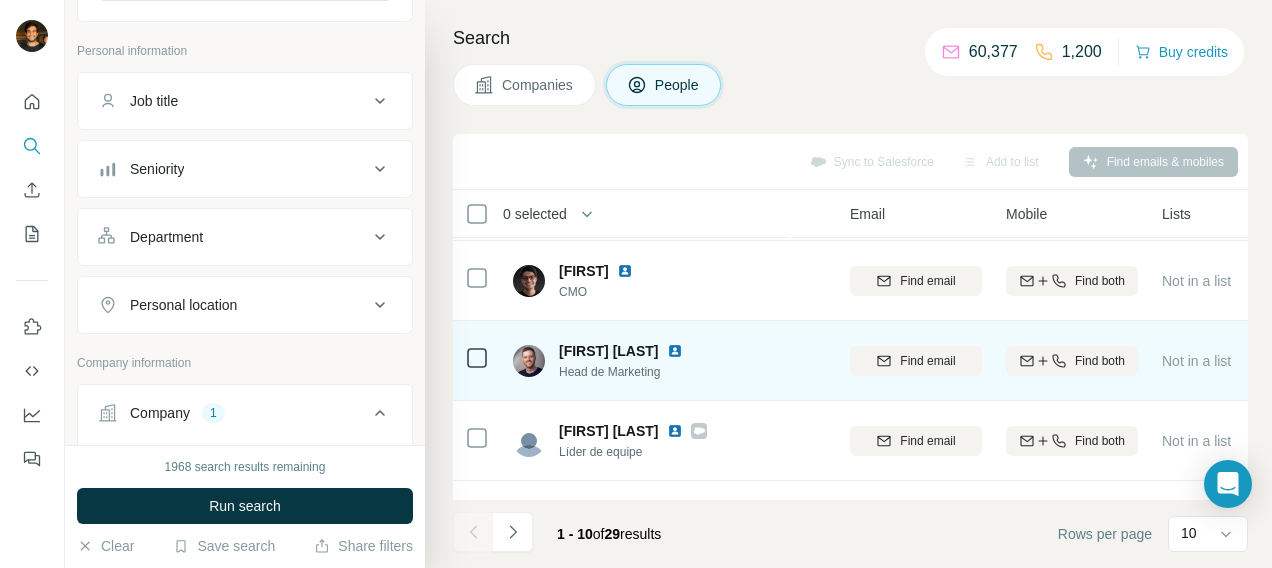 scroll, scrollTop: 77, scrollLeft: 184, axis: both 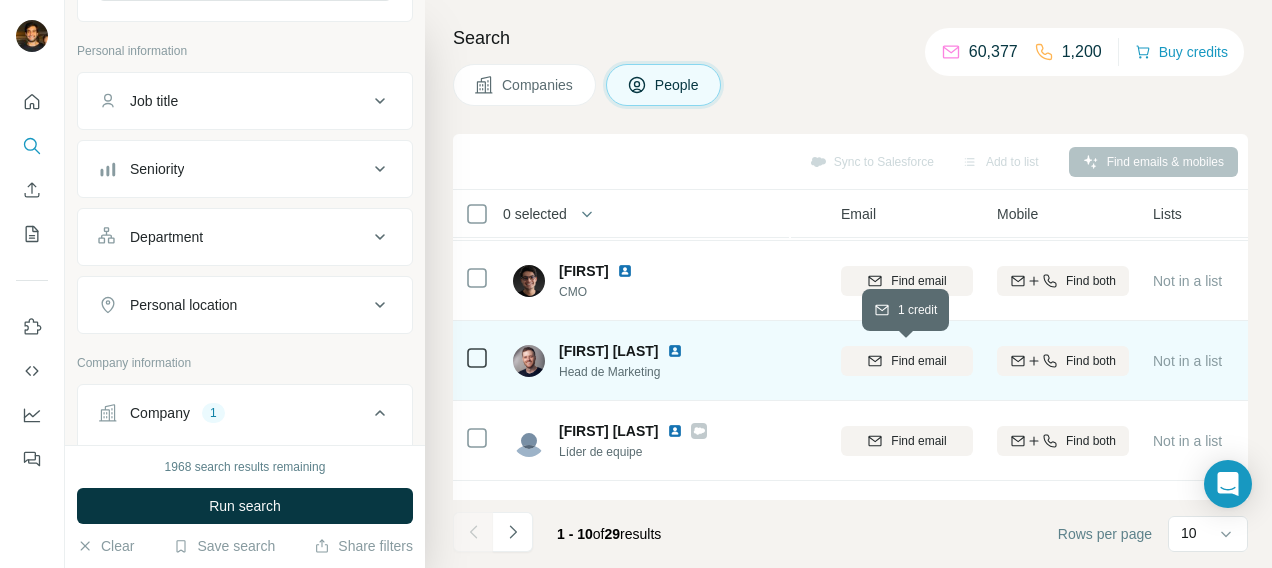 click on "Find email" at bounding box center [918, 361] 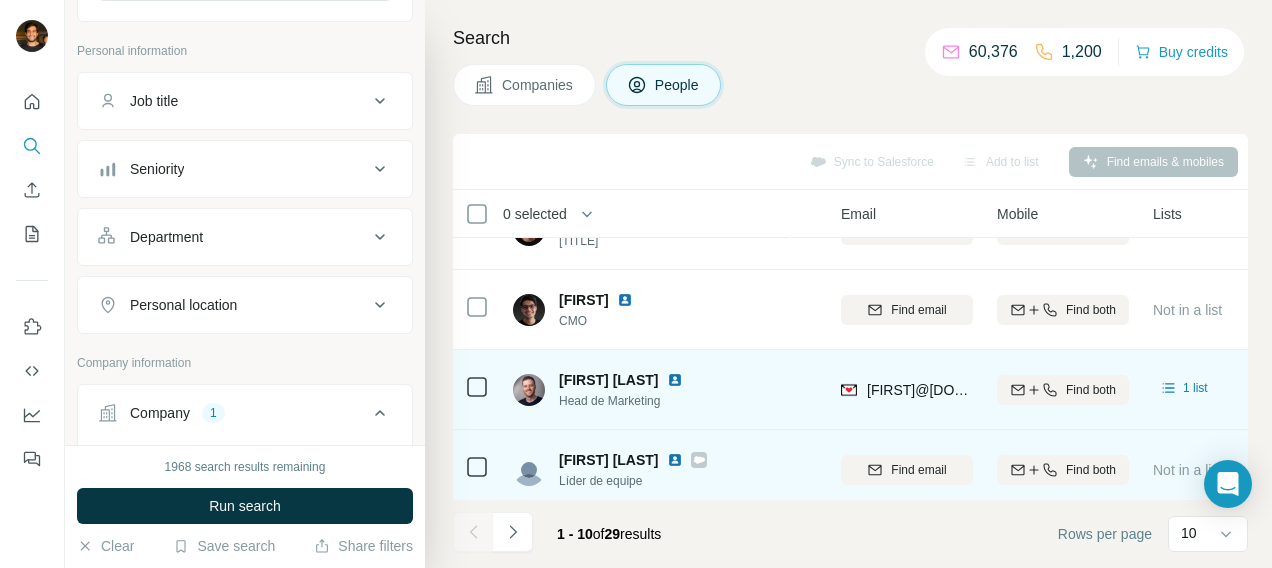 scroll, scrollTop: 30, scrollLeft: 184, axis: both 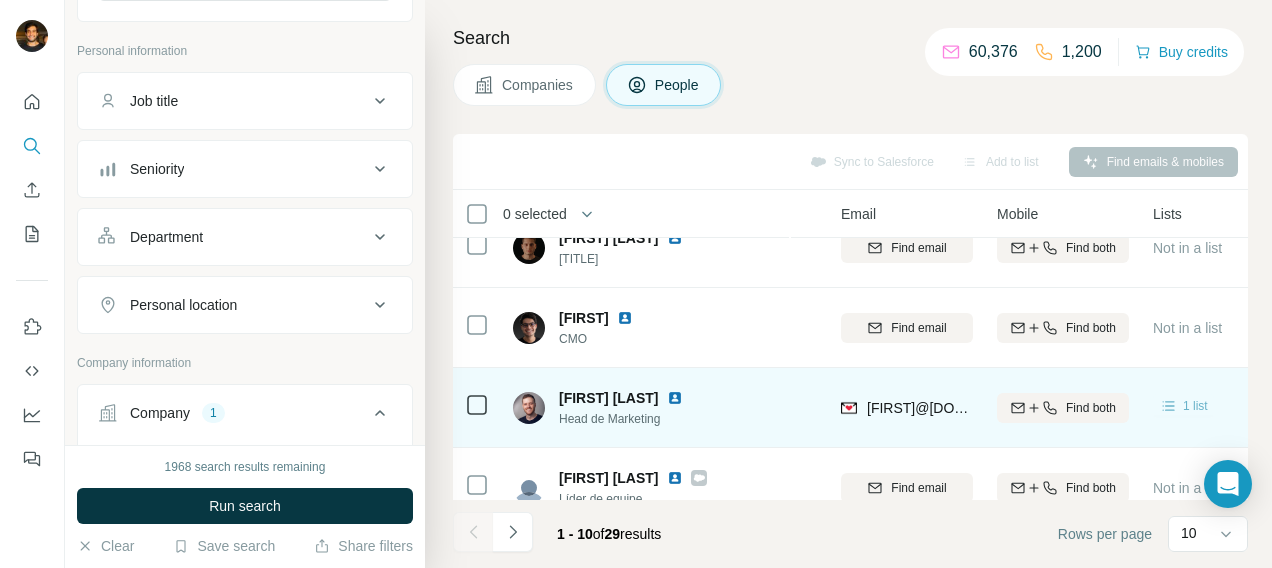 click 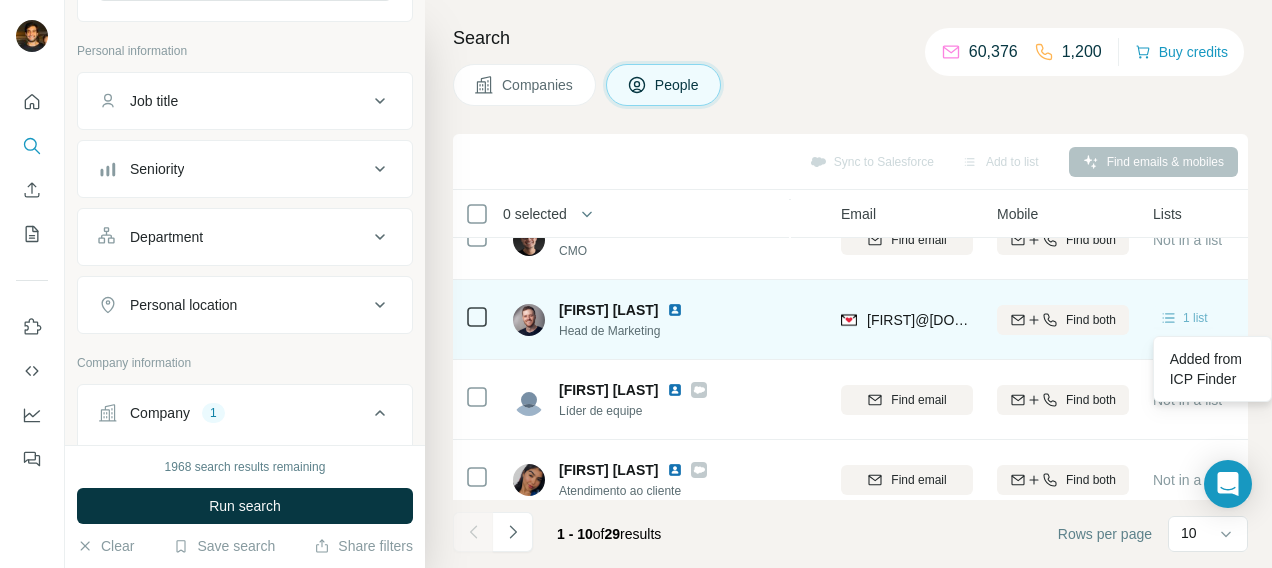 scroll, scrollTop: 119, scrollLeft: 184, axis: both 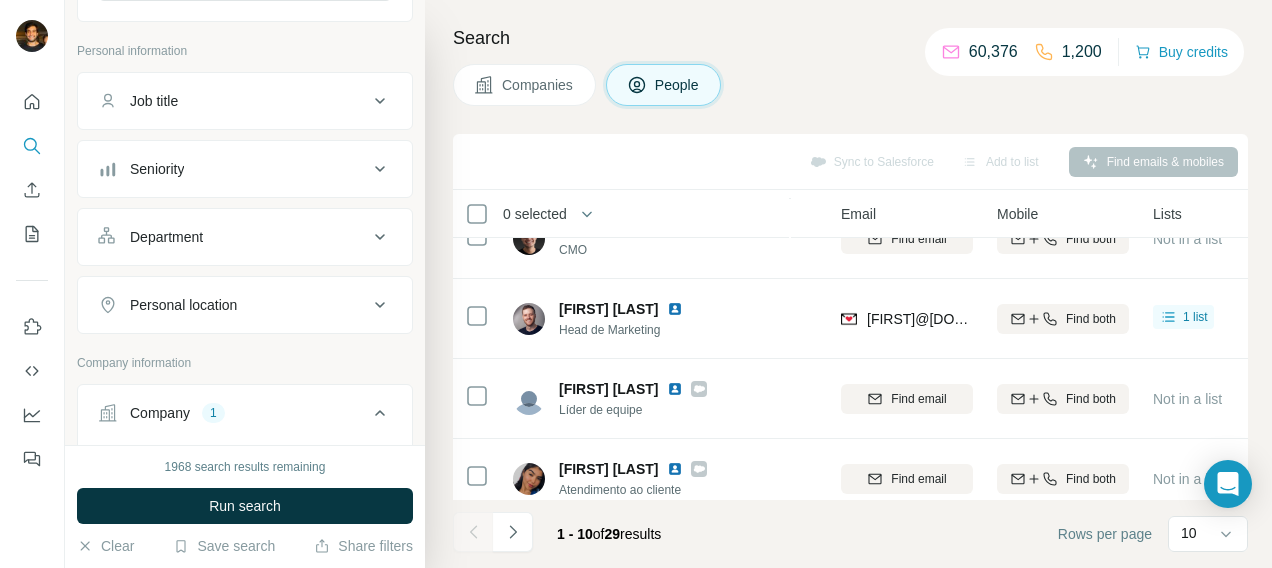 click on "Search Companies People Sync to Salesforce Add to list Find emails & mobiles 0 selected People Company Email Mobile Lists Personal location Seniority Department Landline Bento Meirelles CEO e Co-founder Minimal Club Find email Find both Not in a list 🇧🇷 [COUNTRY] C-Level Founder Management, Founder/Owner Find email first Guilherme P. CMO Minimal Club Find email Find both Not in a list 🇧🇷 [COUNTRY] C-Level Management, Marketing and Advertising Find email first Pedro Nasser Head de Marketing Minimal Club [EMAIL] Find both 1 list 🇧🇷 [COUNTRY] Head Marketing and Advertising Not found Gustavo Barbosa Líder de equipe Minimal Club Find email Find both Not in a list 🇧🇷 [COUNTRY] Manager Management Find email first Ana Clara Oliveira Atendimento ao cliente Minimal Club Find email Find both Not in a list 🇧🇷 [COUNTRY] Other Customer Relations Find email first Ana Laura Ribeiro Silva Analista de desenvolvimento de produtos Minimal Club Find email Find both Not in a list 🇧🇷 [COUNTRY] of" at bounding box center [848, 284] 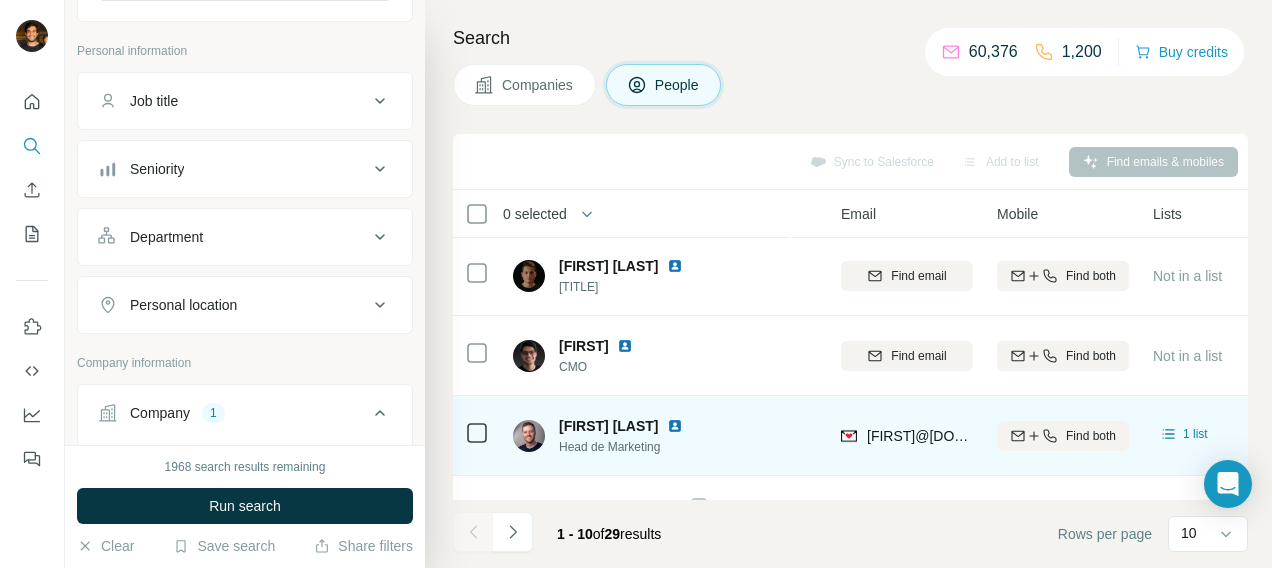 scroll, scrollTop: 1, scrollLeft: 184, axis: both 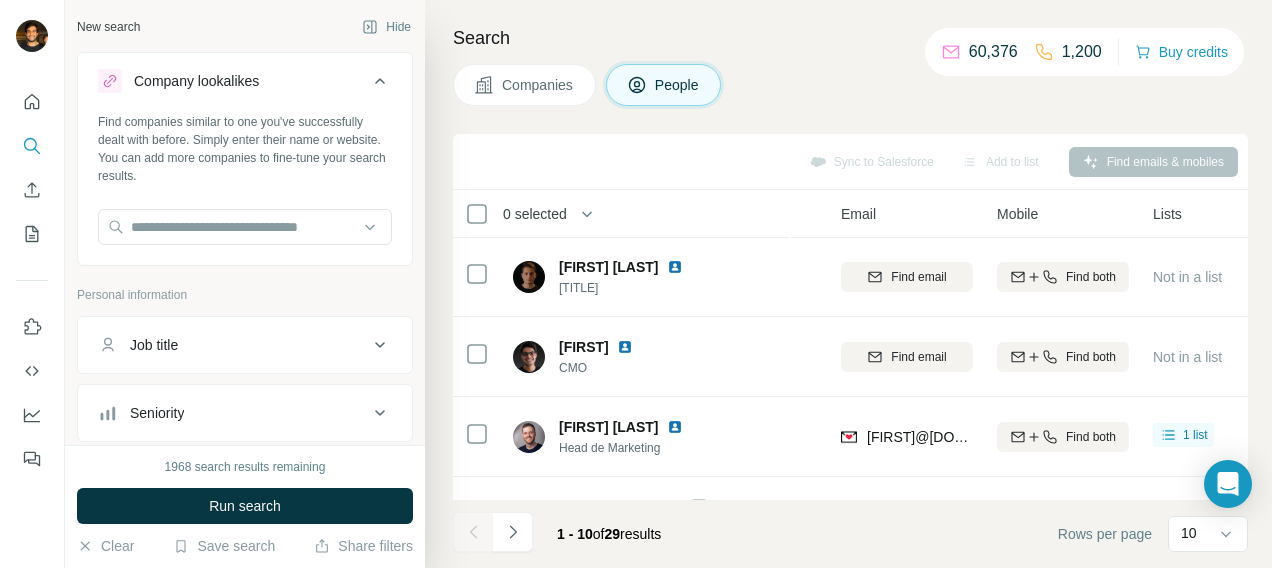 click on "Companies People" at bounding box center [850, 85] 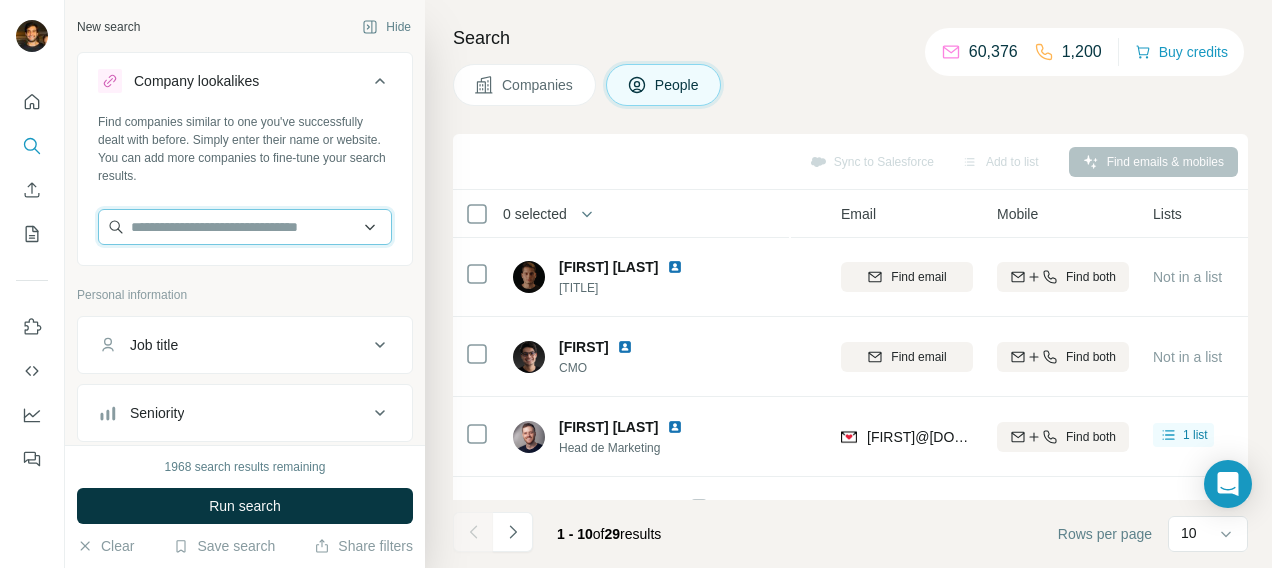 click at bounding box center [245, 227] 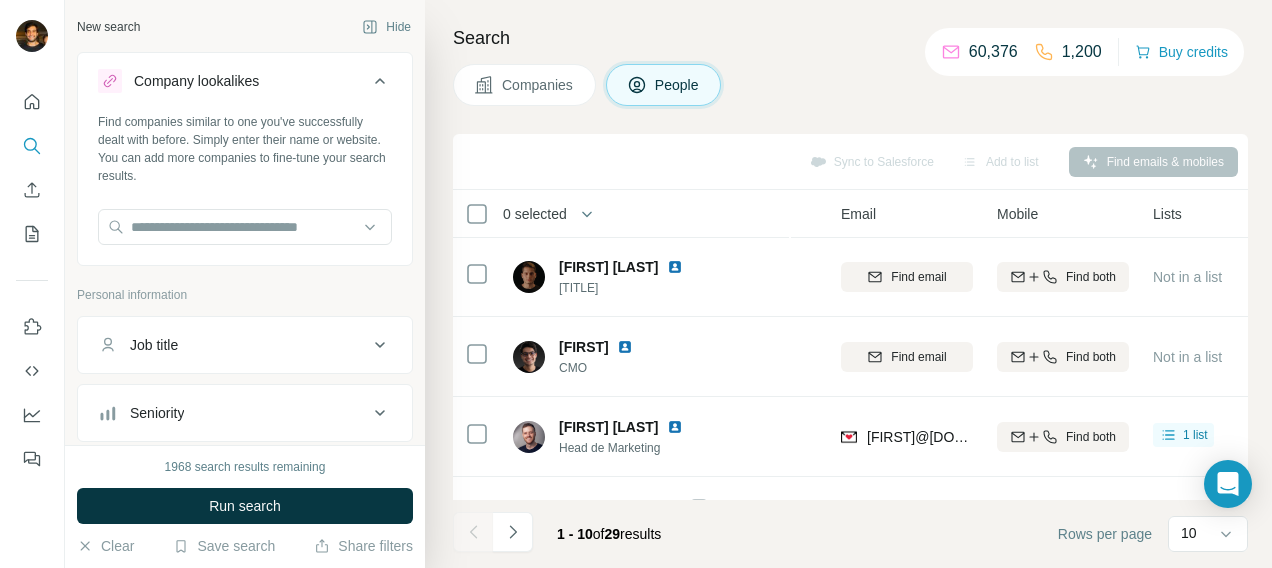 click on "Search Companies People Sync to Salesforce Add to list Find emails & mobiles 0 selected People Company Email Mobile Lists Personal location Seniority Department Landline Bento Meirelles CEO e Co-founder Minimal Club Find email Find both Not in a list 🇧🇷 [COUNTRY] C-Level Founder Management, Founder/Owner Find email first Guilherme P. CMO Minimal Club Find email Find both Not in a list 🇧🇷 [COUNTRY] C-Level Management, Marketing and Advertising Find email first Pedro Nasser Head de Marketing Minimal Club [EMAIL] Find both 1 list 🇧🇷 [COUNTRY] Head Marketing and Advertising Not found Gustavo Barbosa Líder de equipe Minimal Club Find email Find both Not in a list 🇧🇷 [COUNTRY] Manager Management Find email first Ana Clara Oliveira Atendimento ao cliente Minimal Club Find email Find both Not in a list 🇧🇷 [COUNTRY] Other Customer Relations Find email first Ana Laura Ribeiro Silva Analista de desenvolvimento de produtos Minimal Club Find email Find both Not in a list 🇧🇷 [COUNTRY] of" at bounding box center (848, 284) 